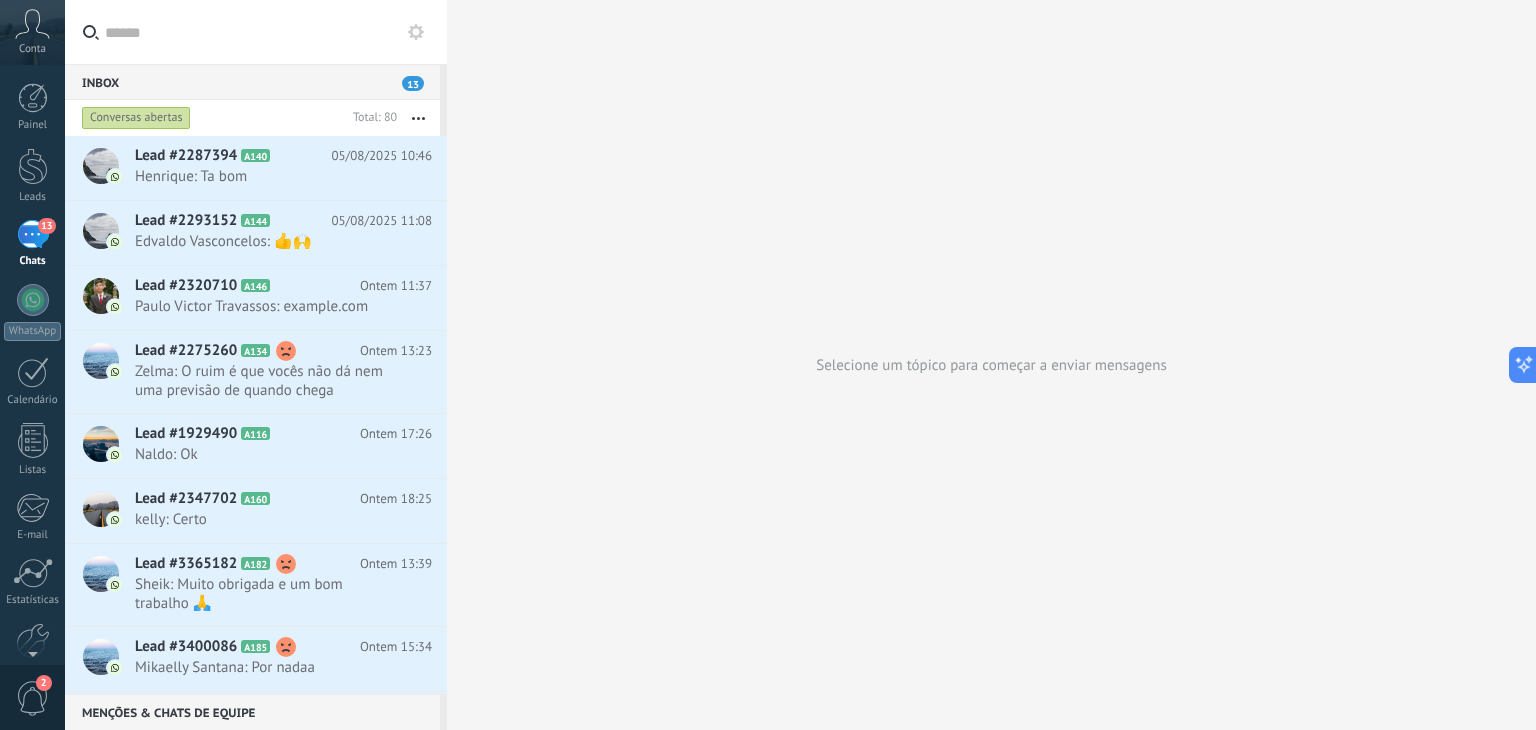 scroll, scrollTop: 0, scrollLeft: 0, axis: both 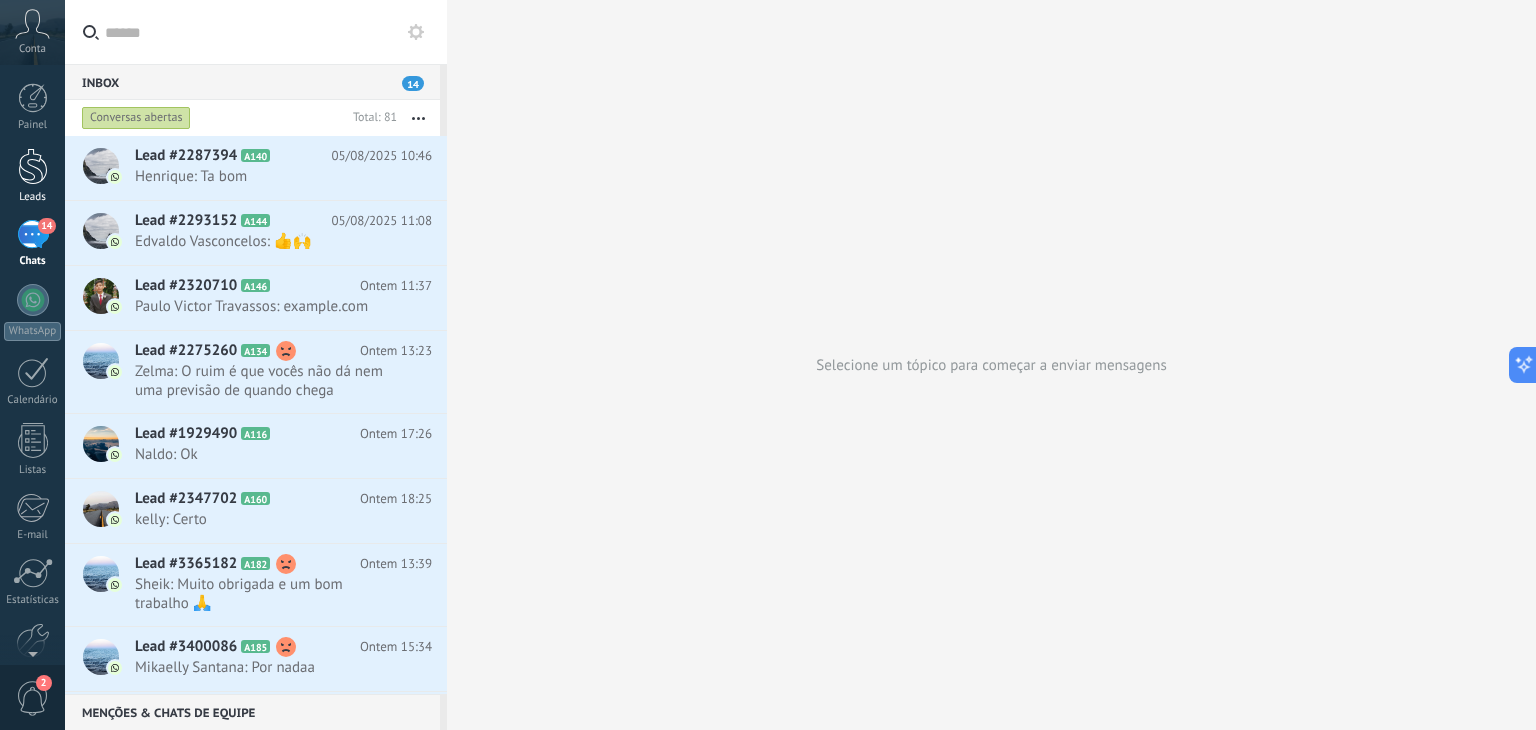 click at bounding box center [33, 166] 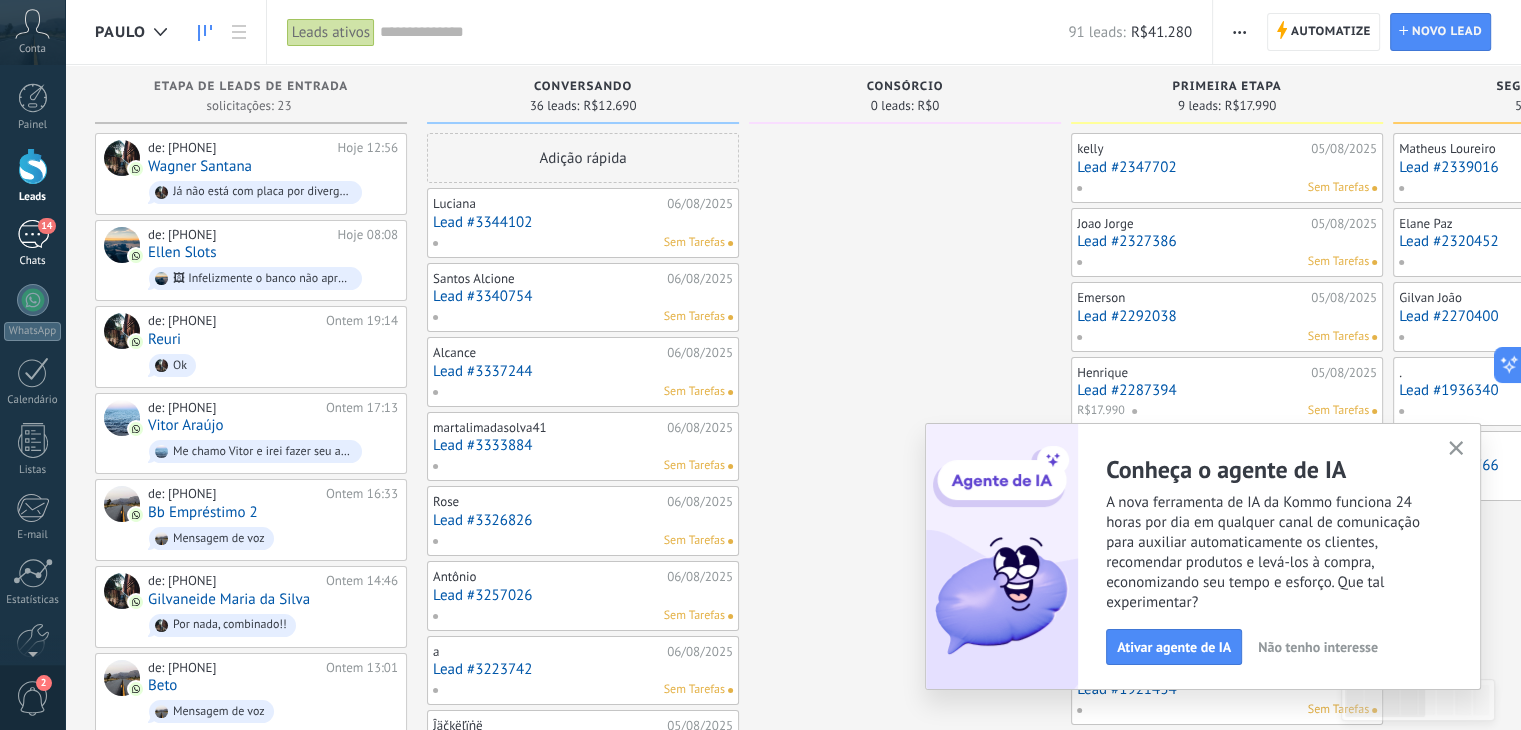 click on "14" at bounding box center [33, 234] 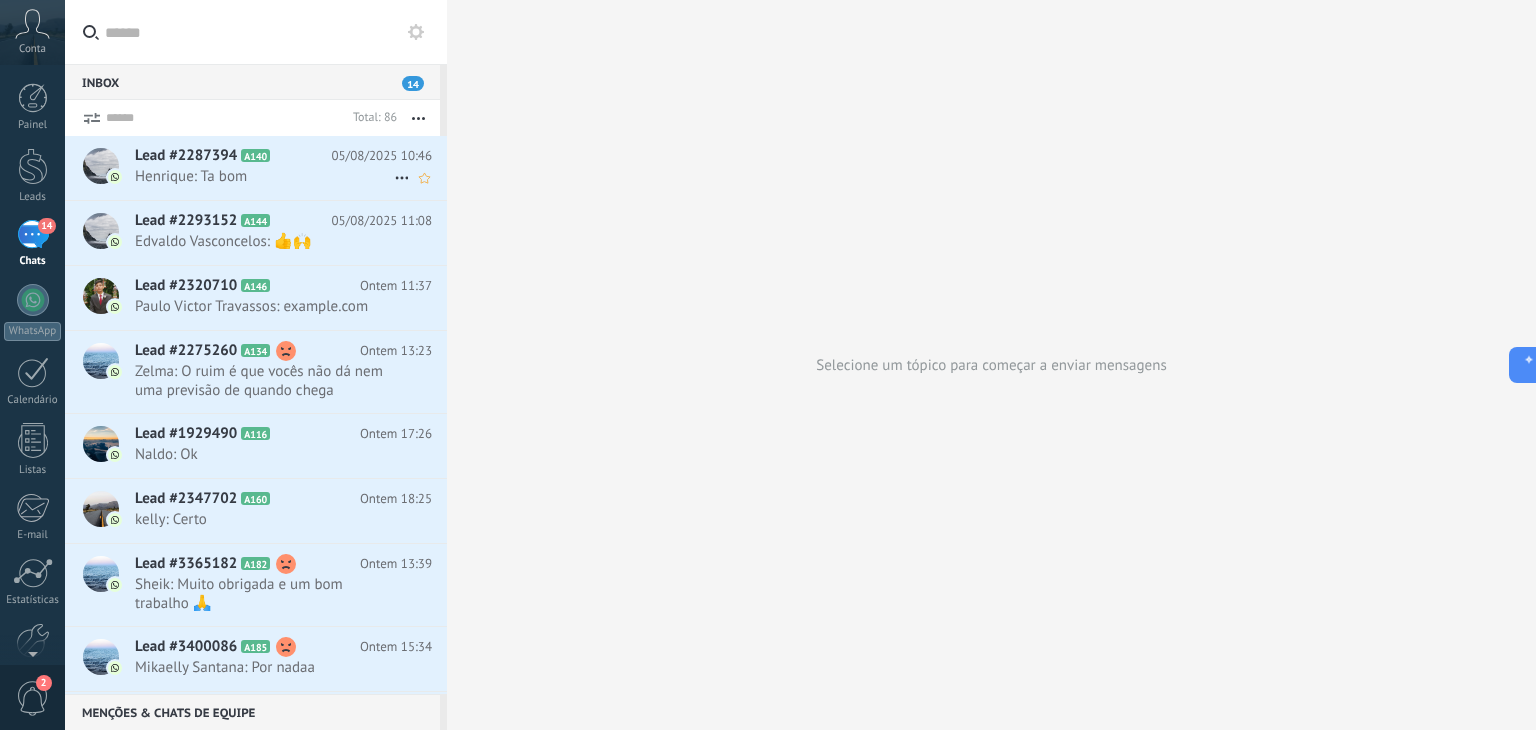click on "[FIRST]: Ta bom" at bounding box center (264, 176) 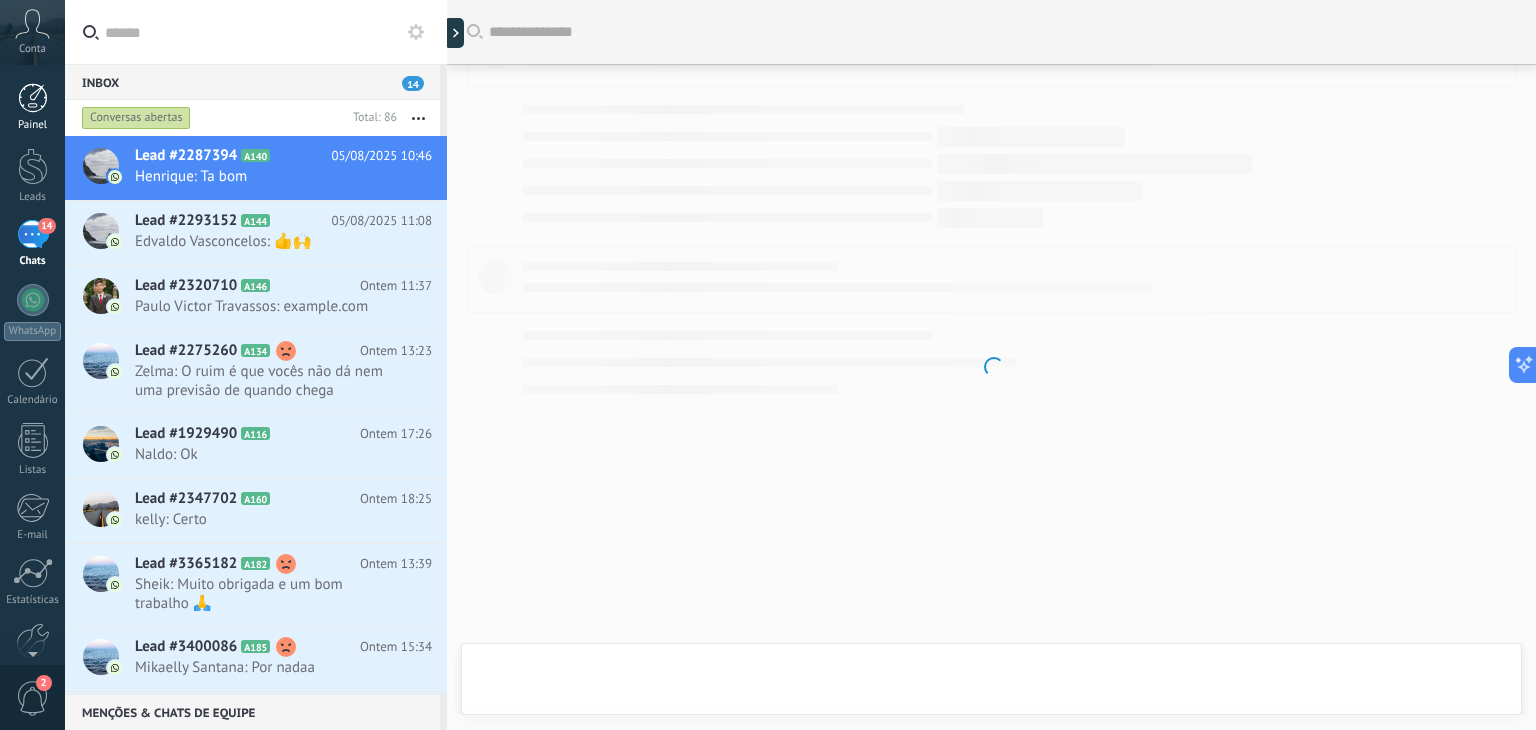 click at bounding box center (33, 98) 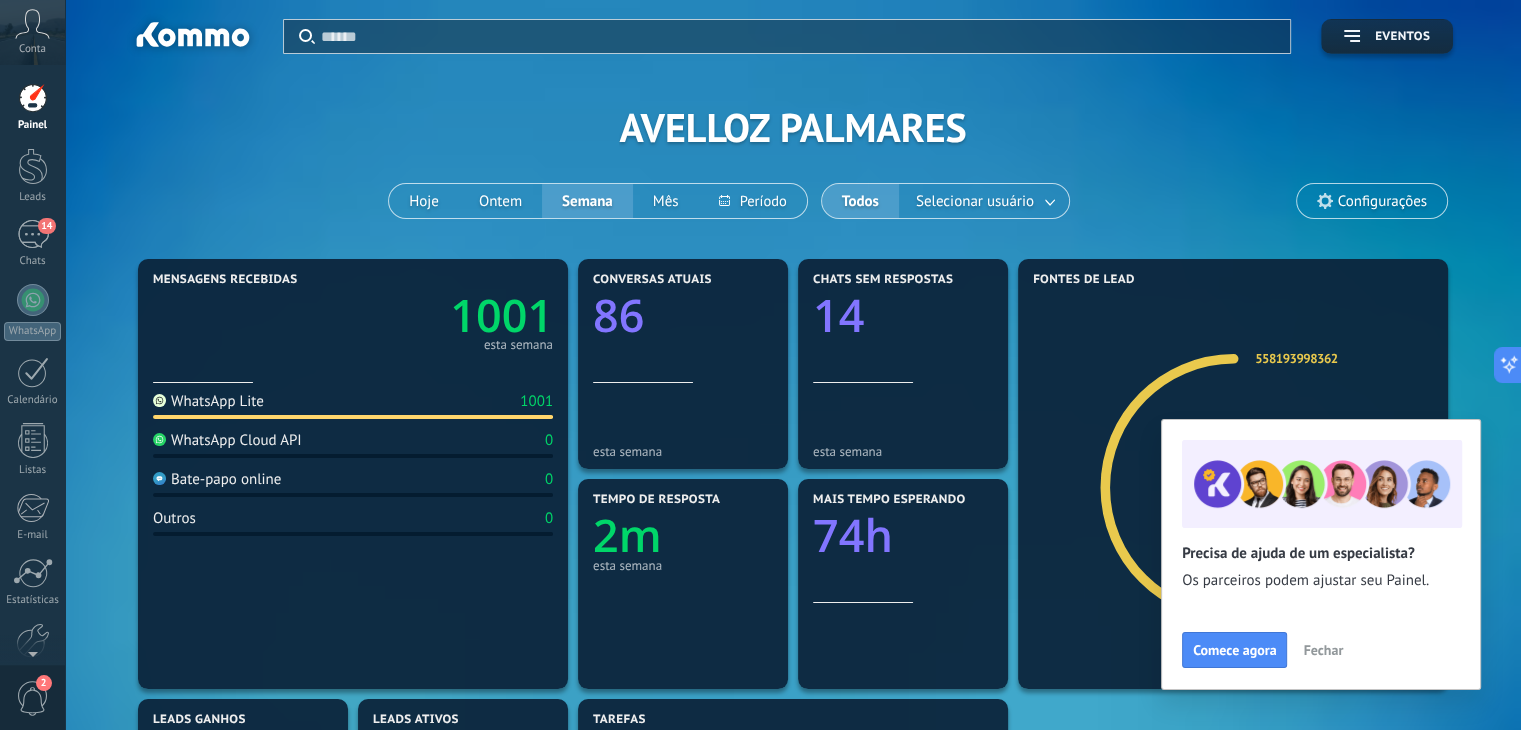 click on "Painel
Leads
14
Chats
WhatsApp
Clientes" at bounding box center [32, 425] 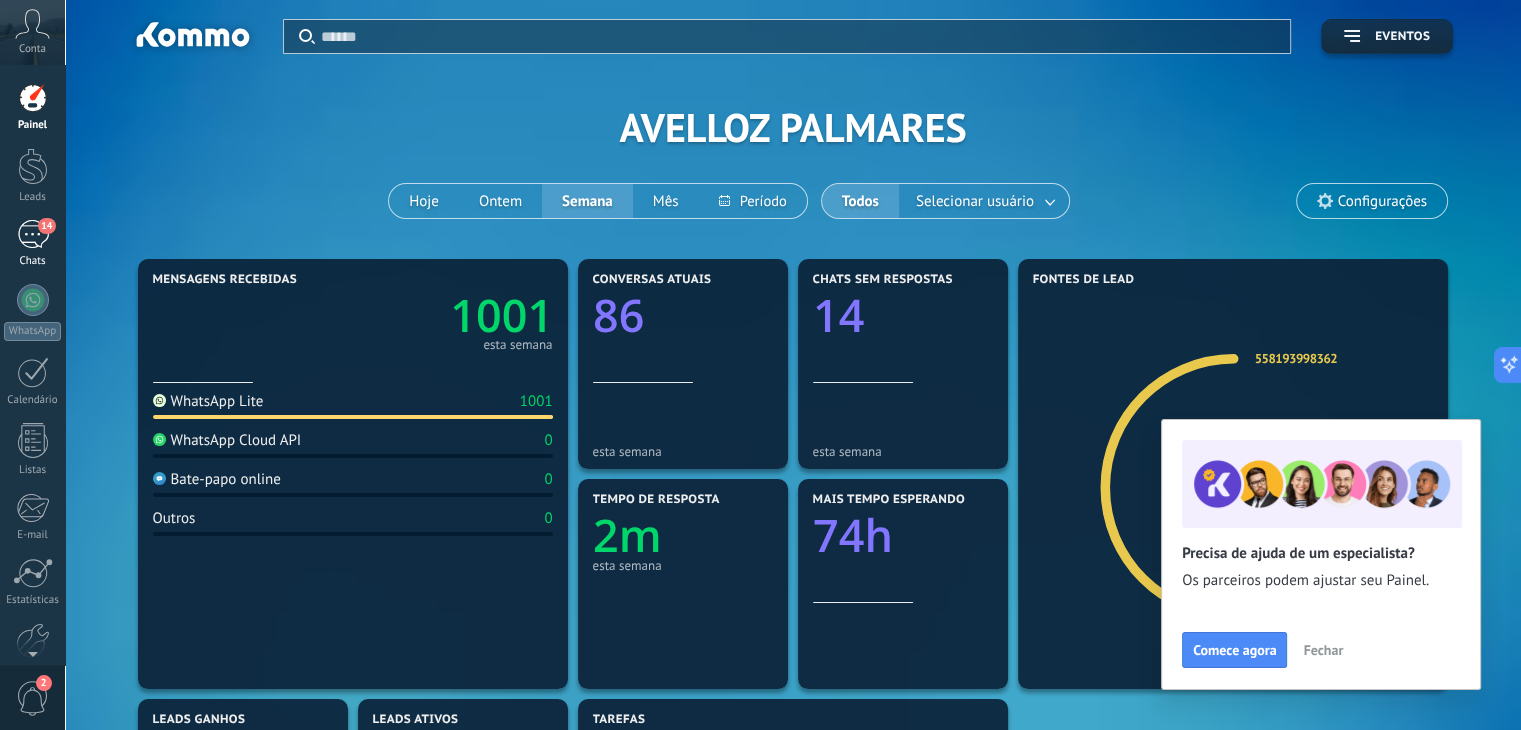 click on "14" at bounding box center (33, 234) 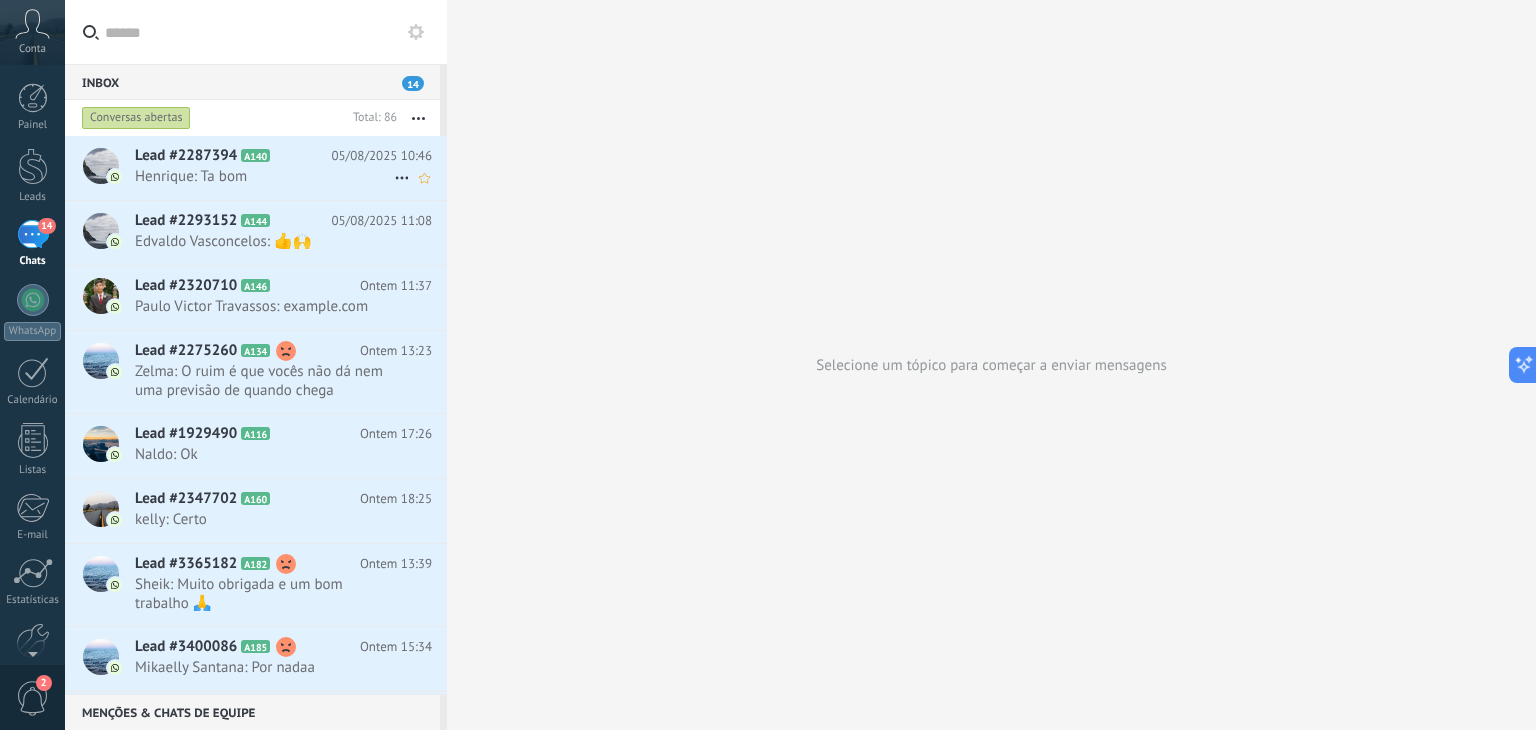 click on "Lead #2287394
A140" at bounding box center [233, 156] 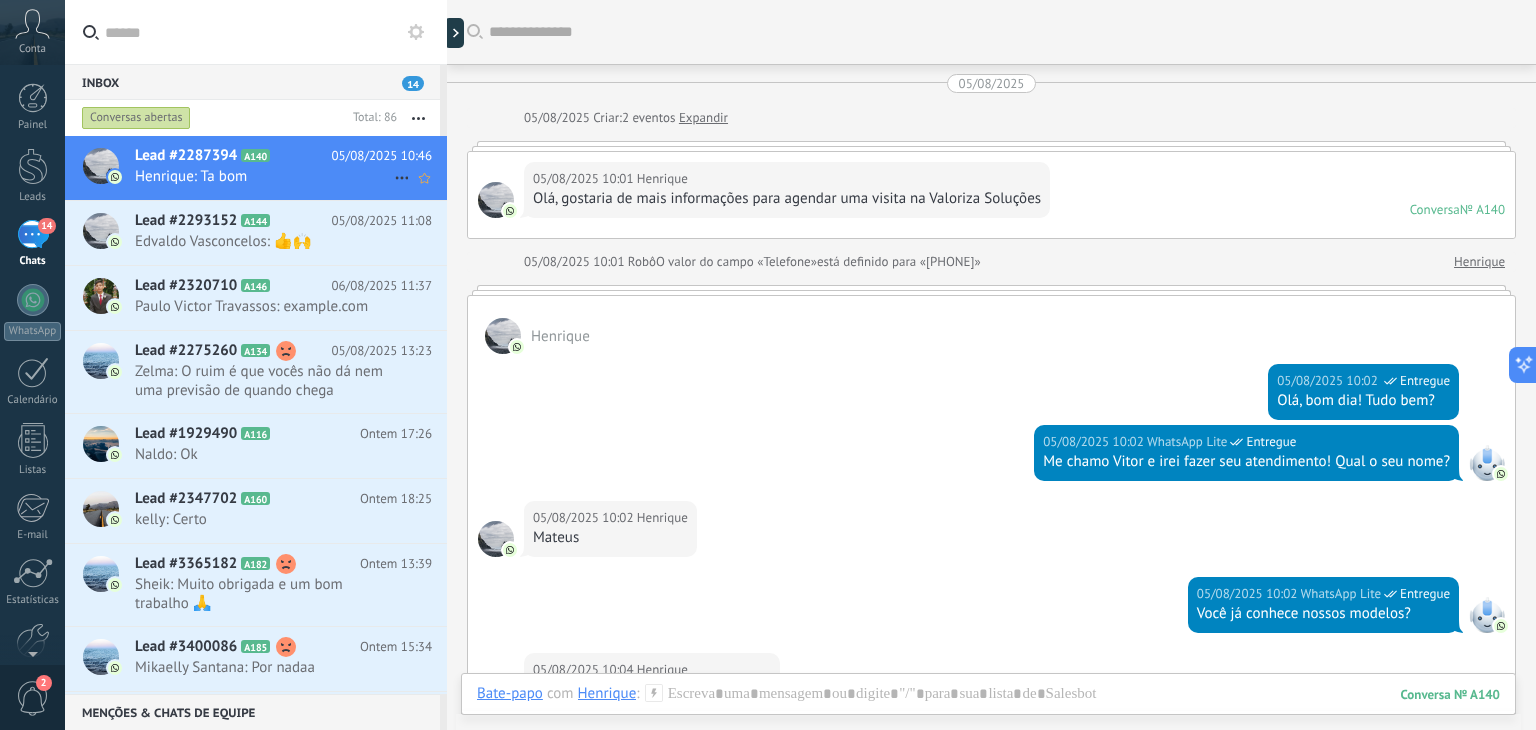 scroll, scrollTop: 1484, scrollLeft: 0, axis: vertical 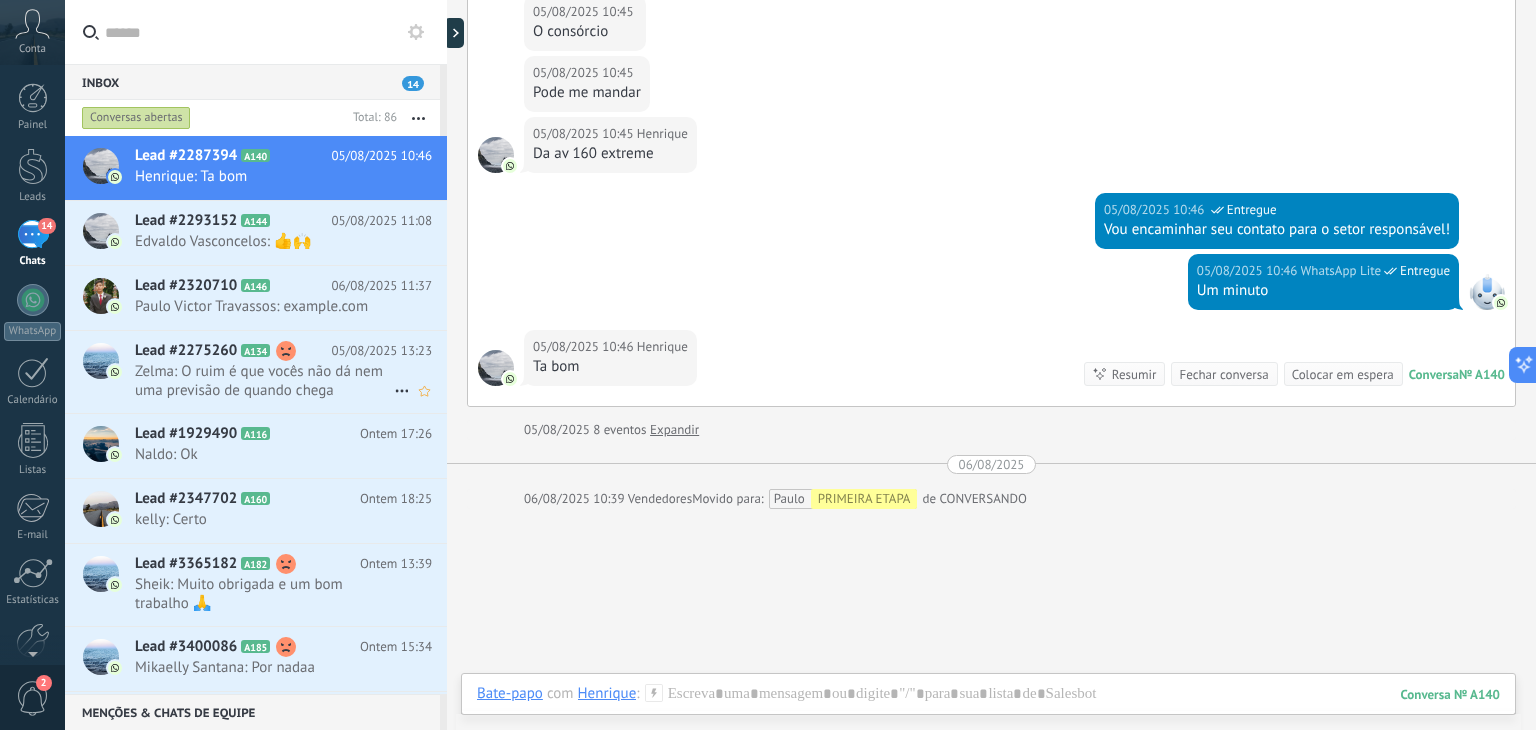 click on "[FIRST]: O ruim é que vocês não dá nem uma previsão de quando chega" at bounding box center [264, 381] 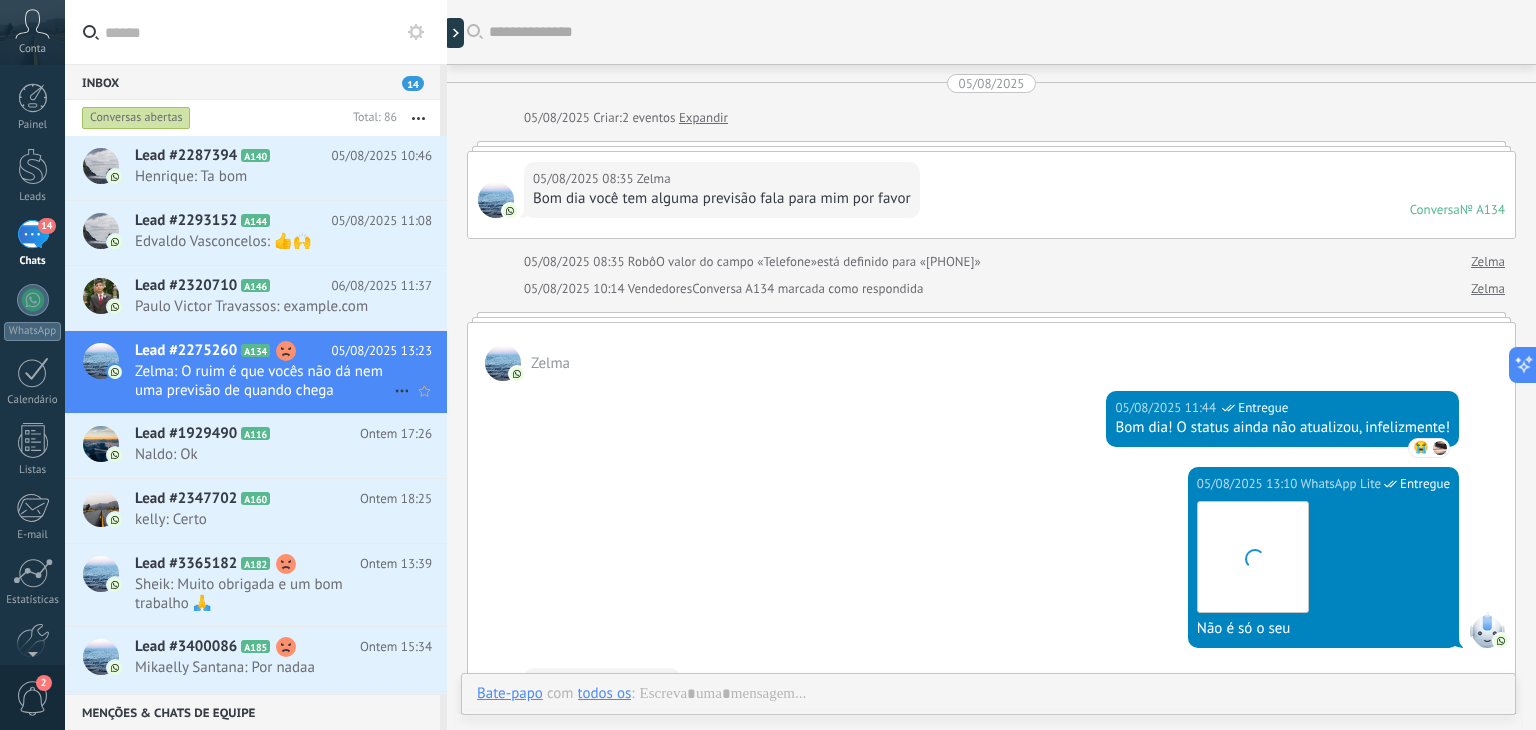 scroll, scrollTop: 552, scrollLeft: 0, axis: vertical 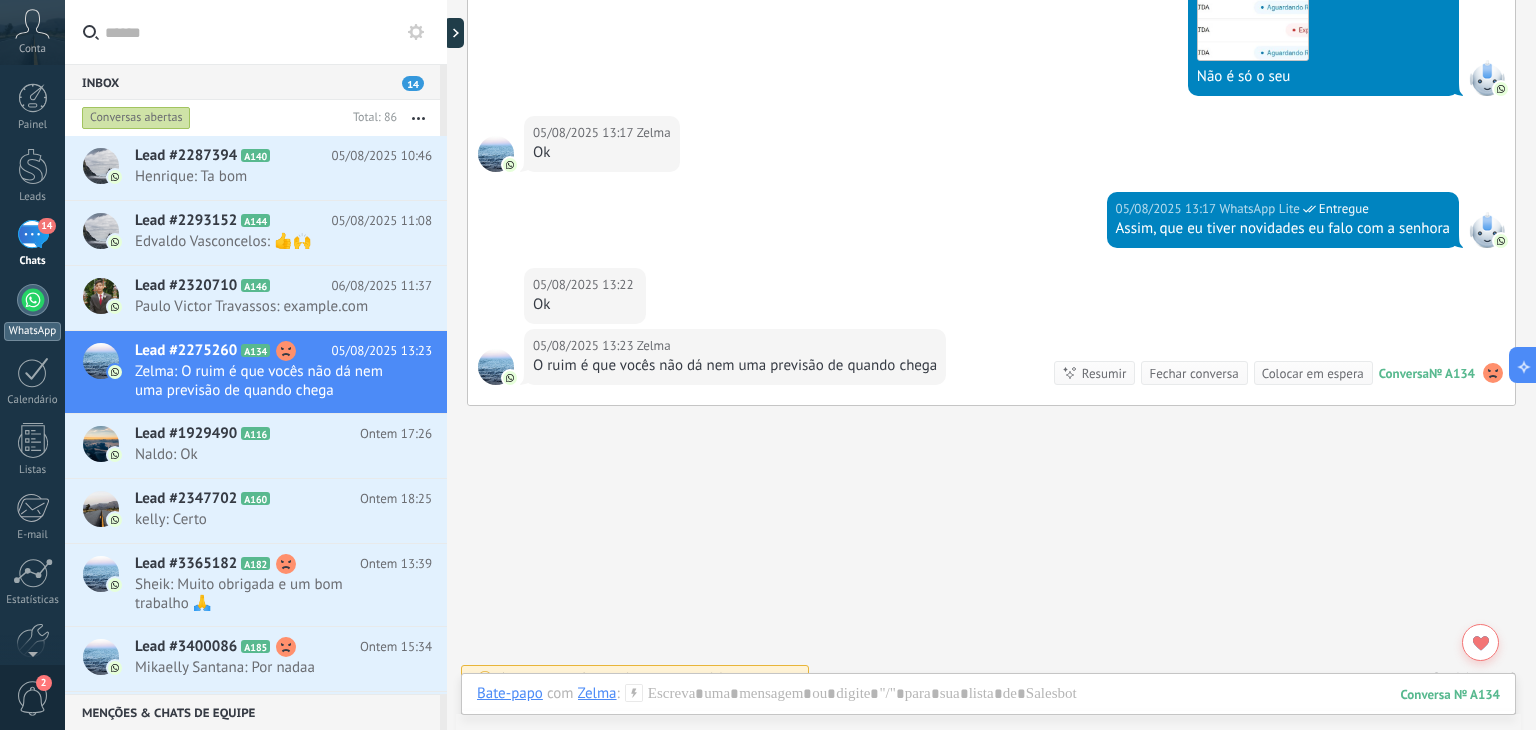click at bounding box center [33, 300] 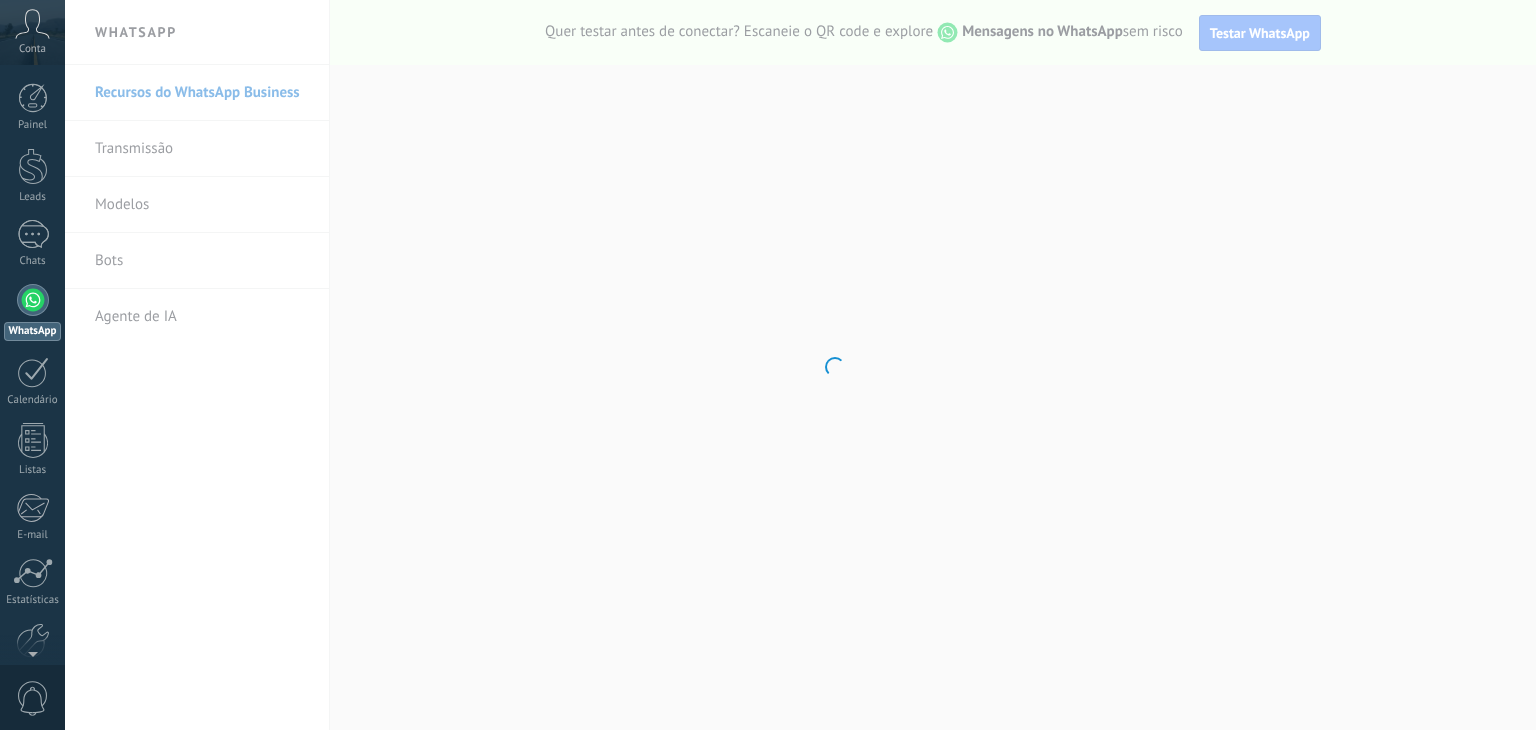 scroll, scrollTop: 0, scrollLeft: 0, axis: both 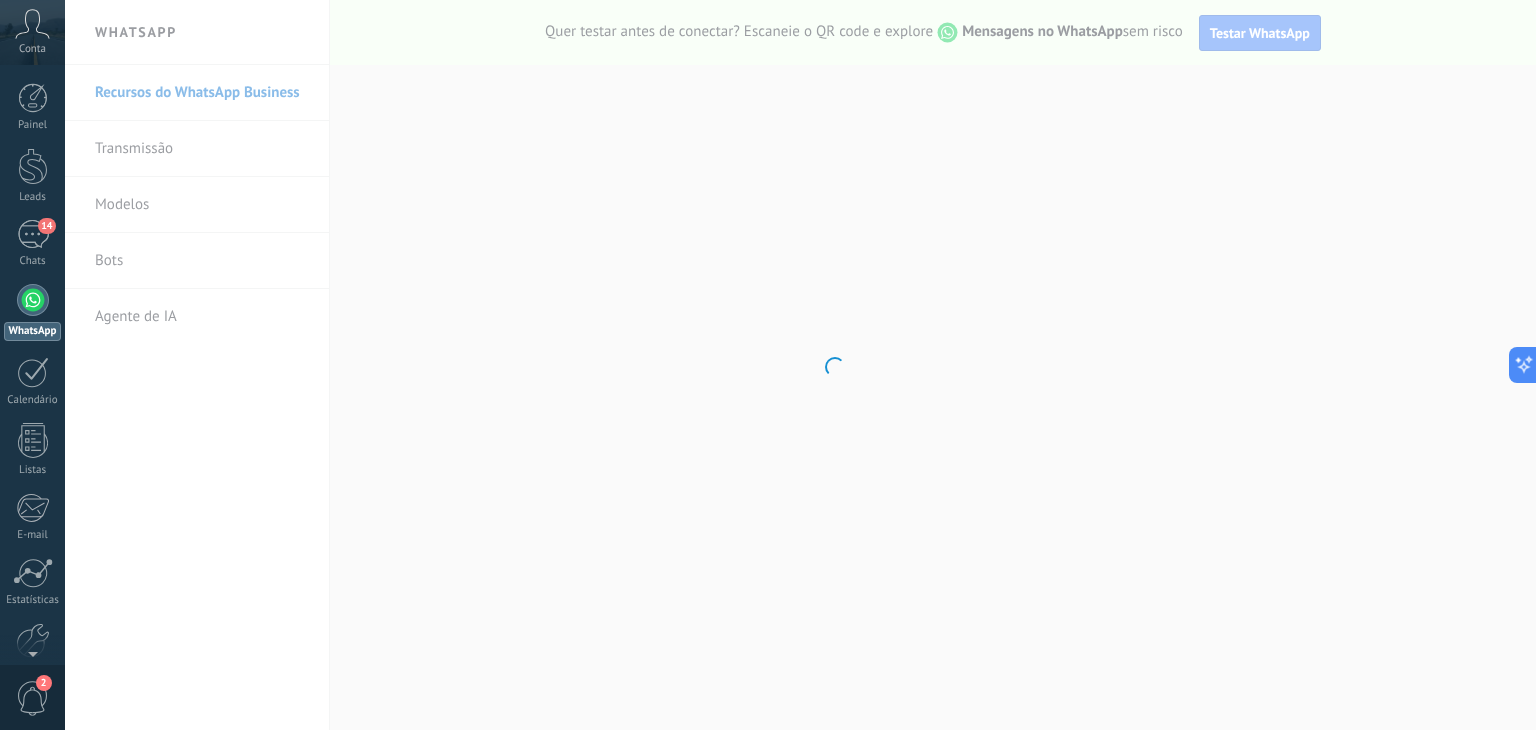 click on "14" at bounding box center [33, 234] 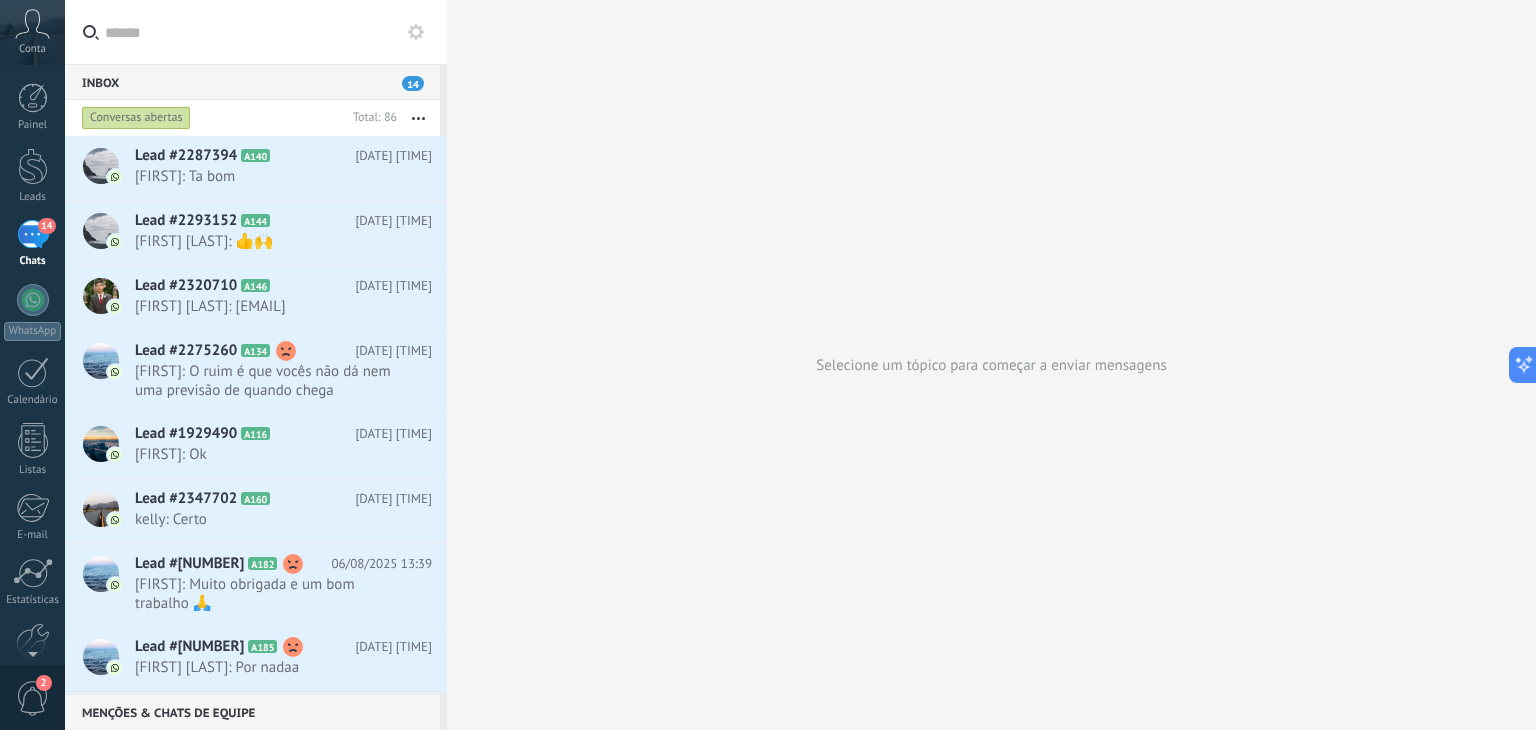 click on "Conversas abertas" at bounding box center [136, 118] 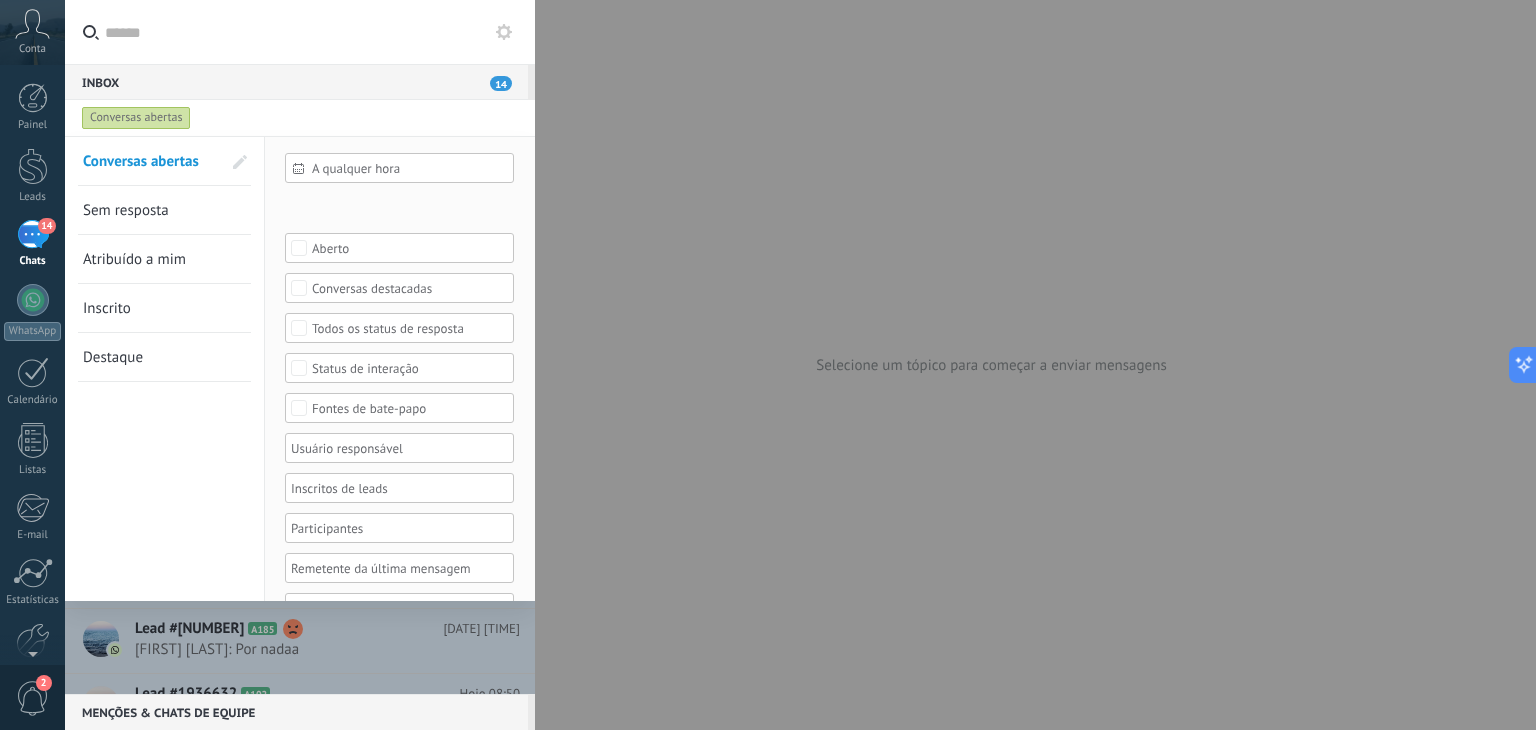 click on "Destaque" at bounding box center [113, 357] 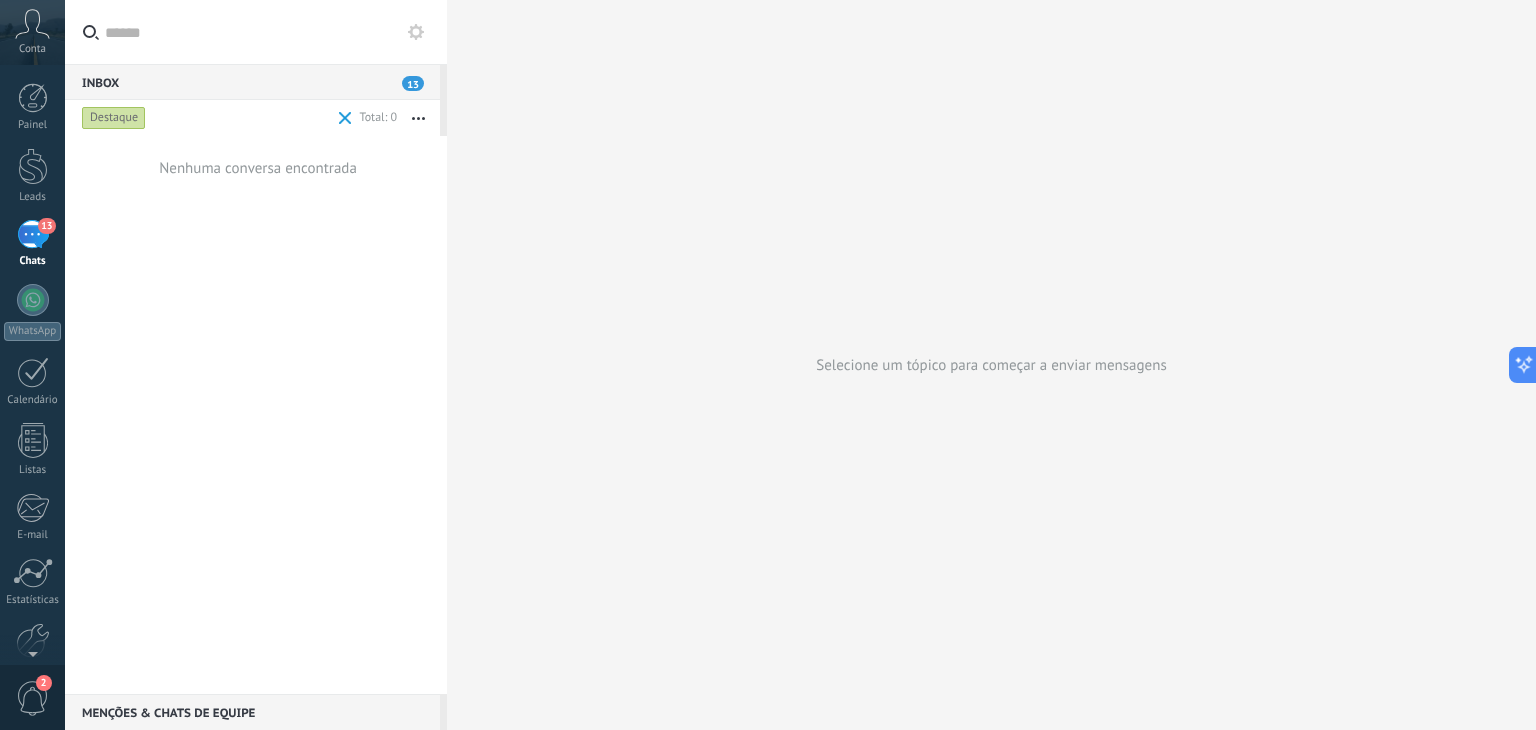 click on "Destaque" at bounding box center (114, 118) 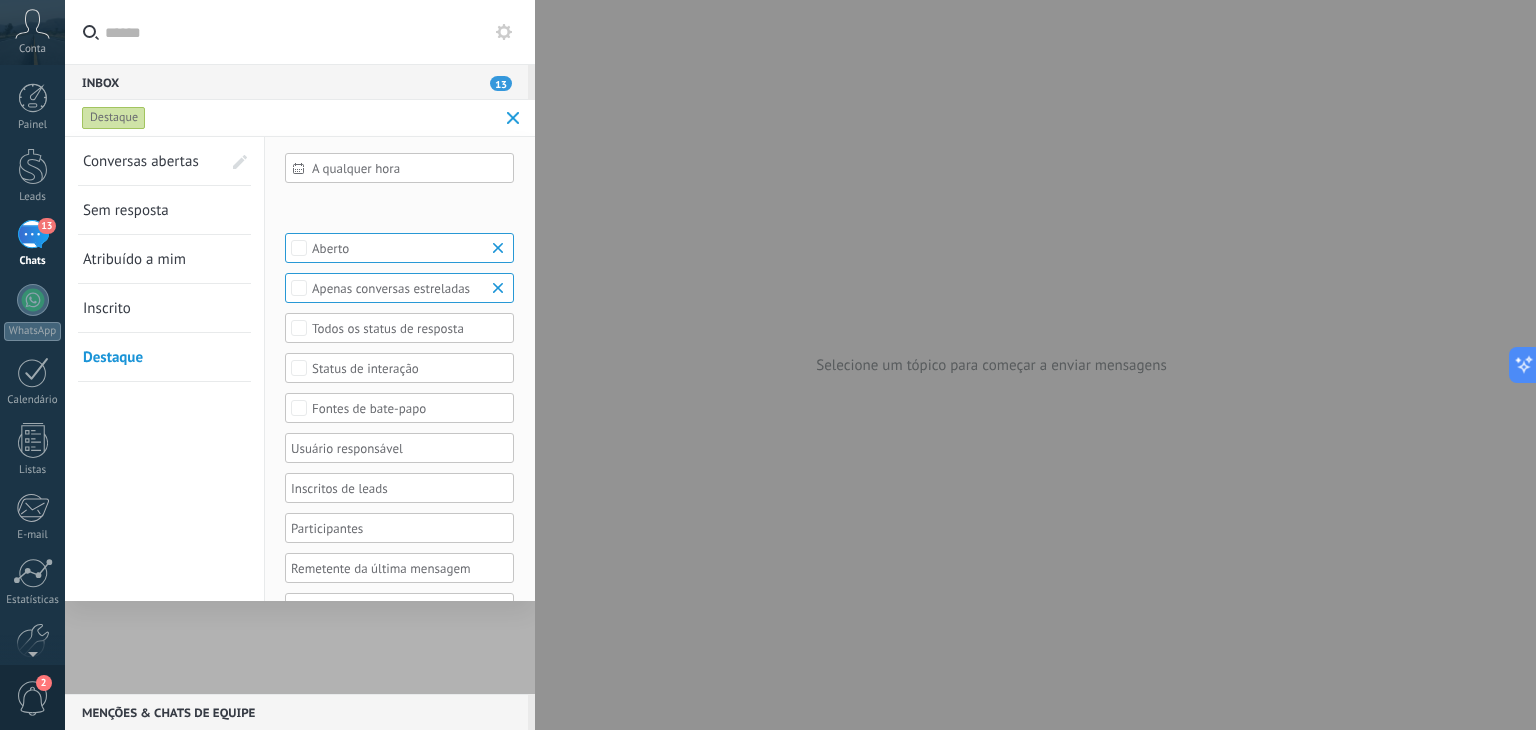 click on "Conversas abertas" at bounding box center [141, 161] 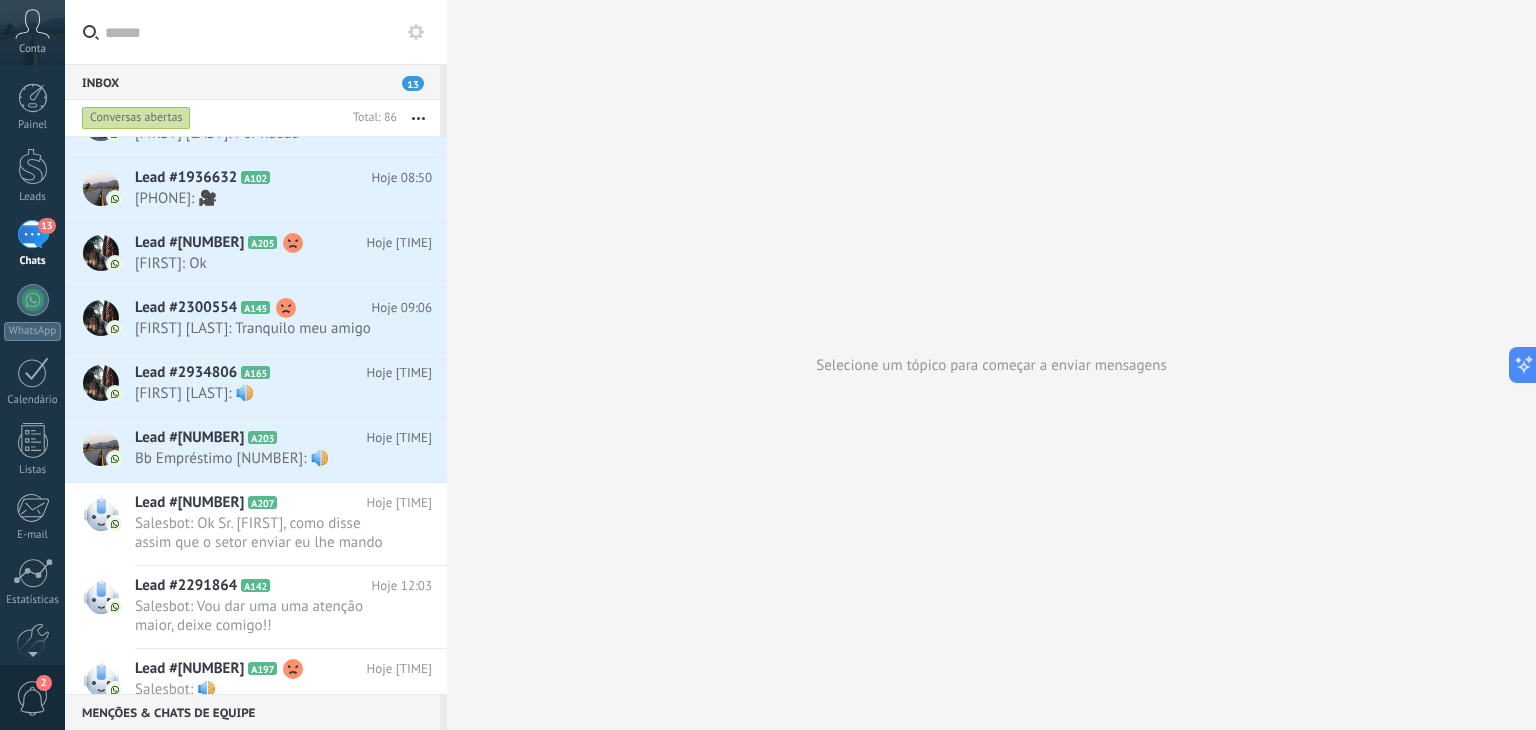 scroll, scrollTop: 0, scrollLeft: 0, axis: both 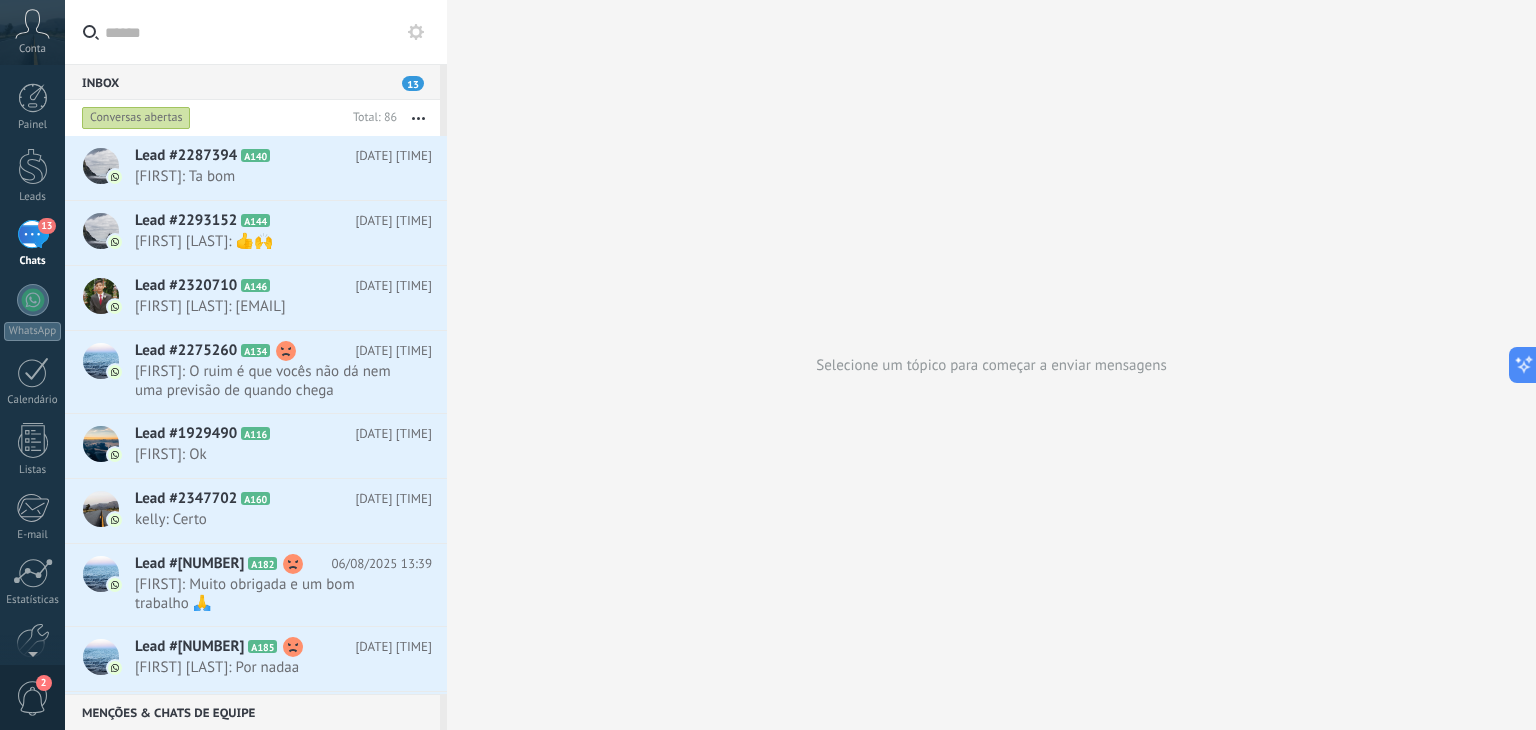 click on "Conta" at bounding box center (32, 49) 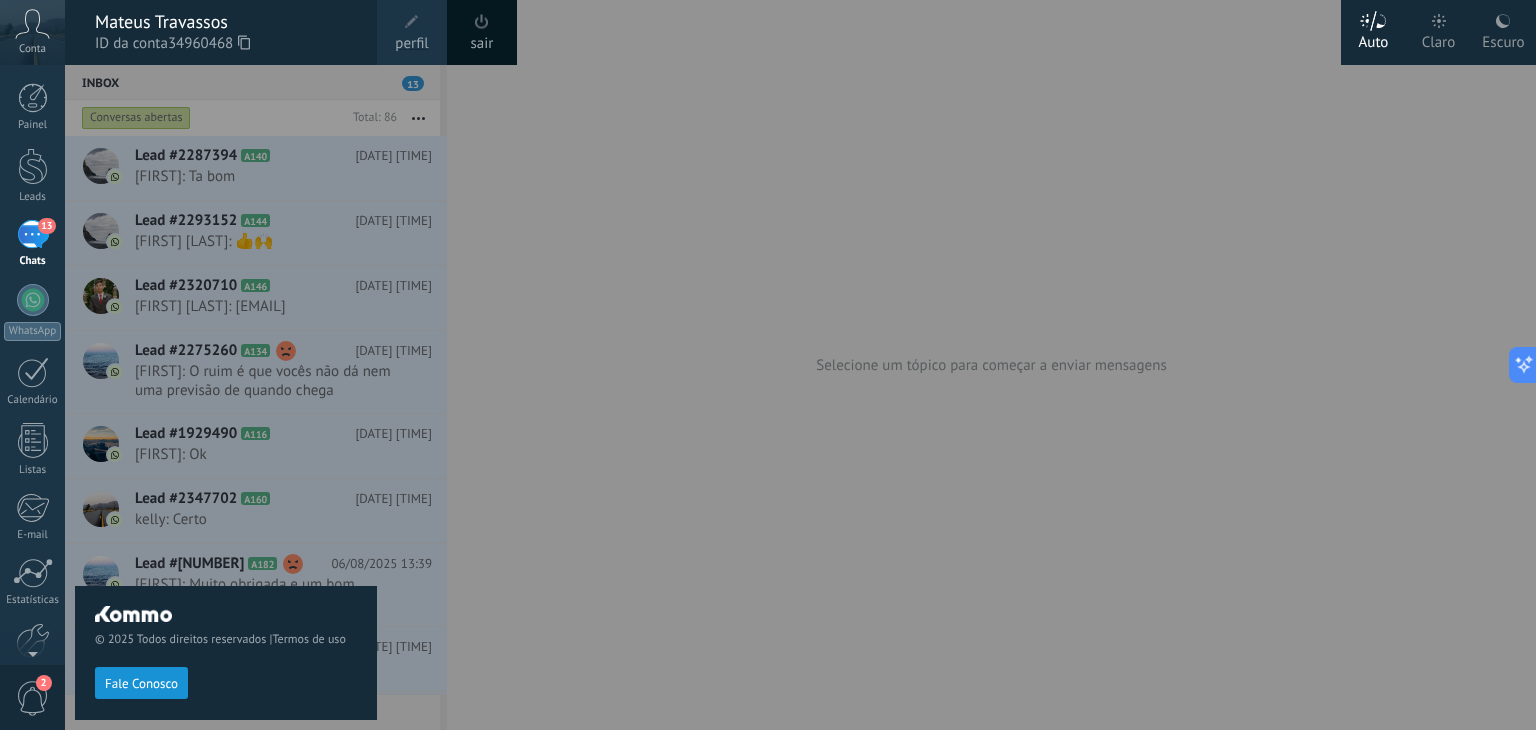 click on "Painel
Leads
[NUMBER]
Chats
WhatsApp
Clientes" at bounding box center (65, 365) 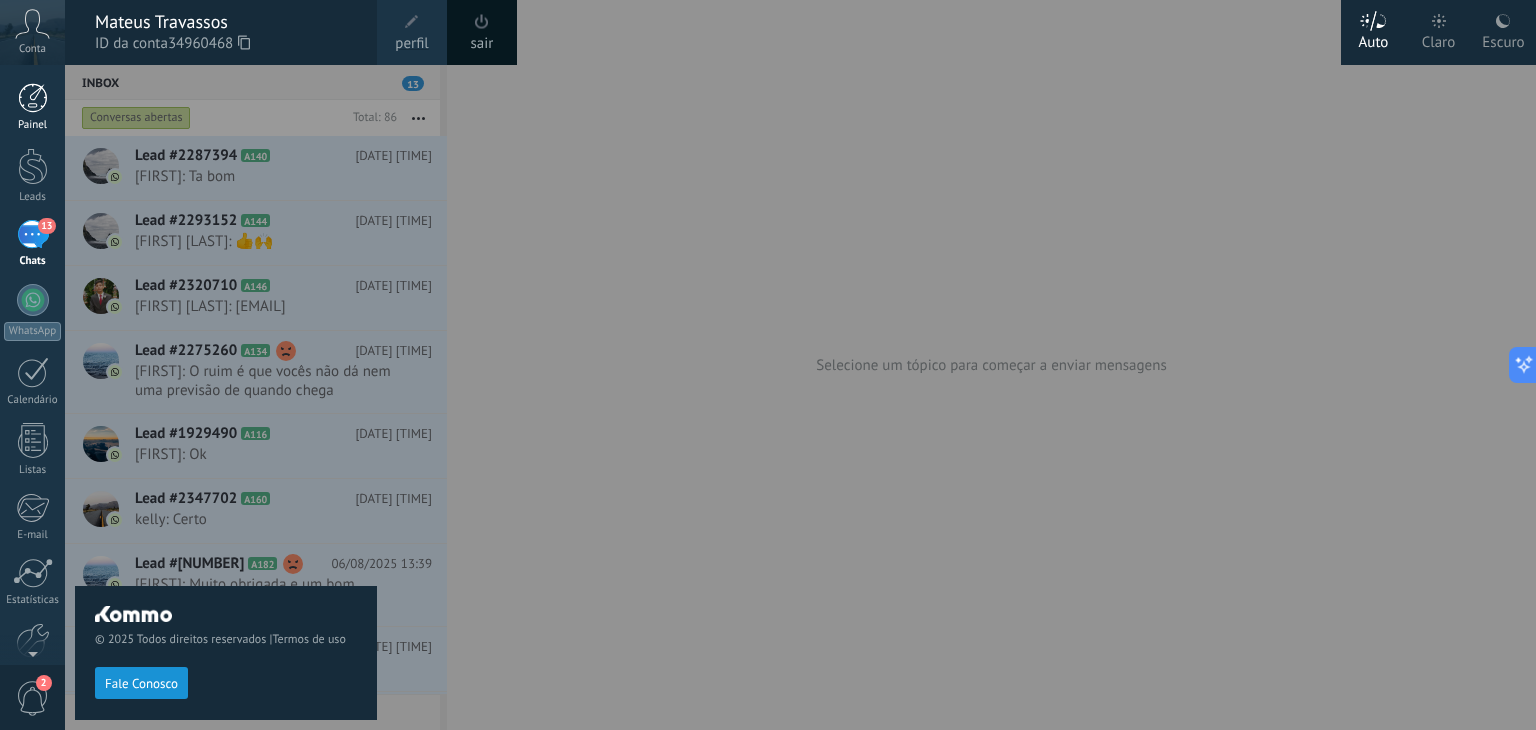 click at bounding box center [33, 98] 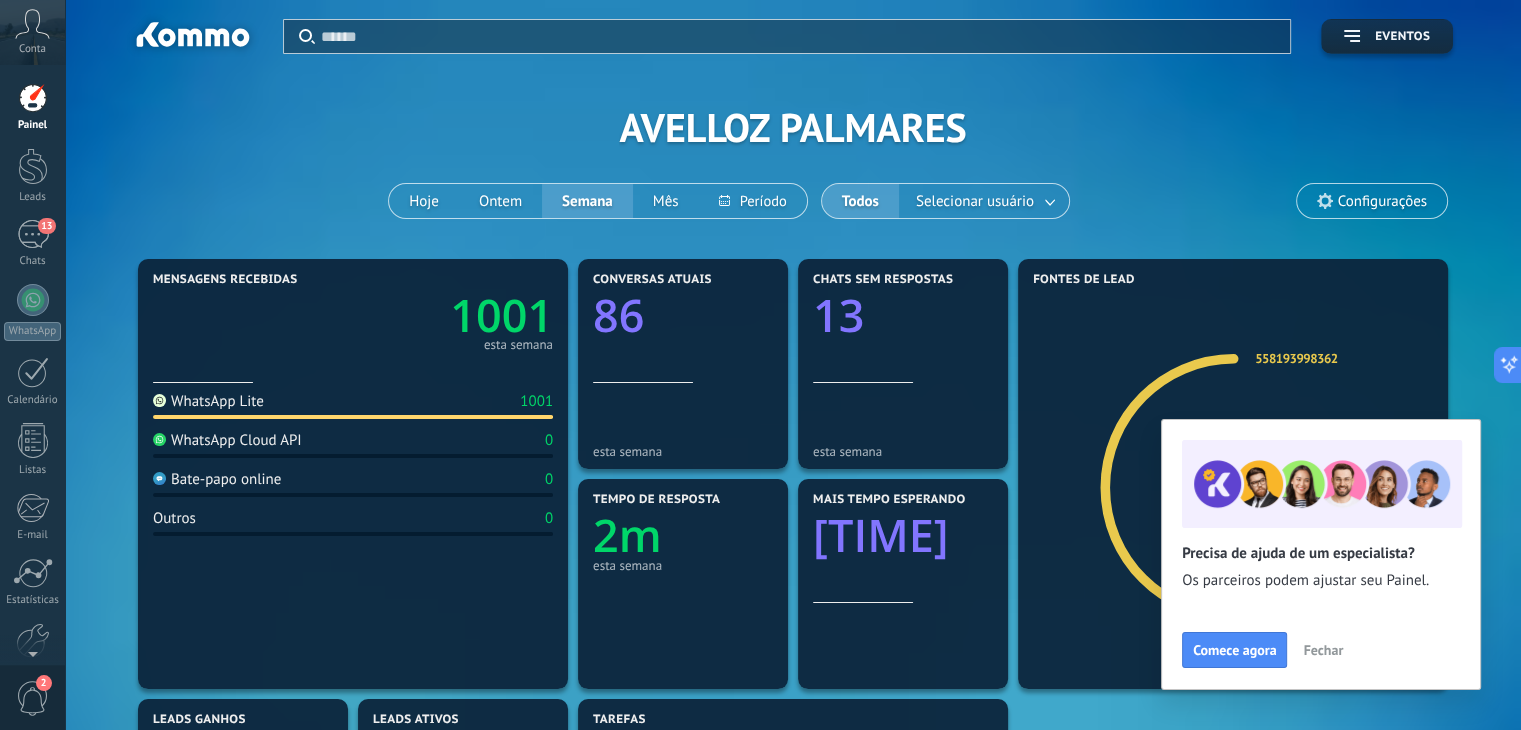 click on "Comece agora Fechar" at bounding box center (1321, 650) 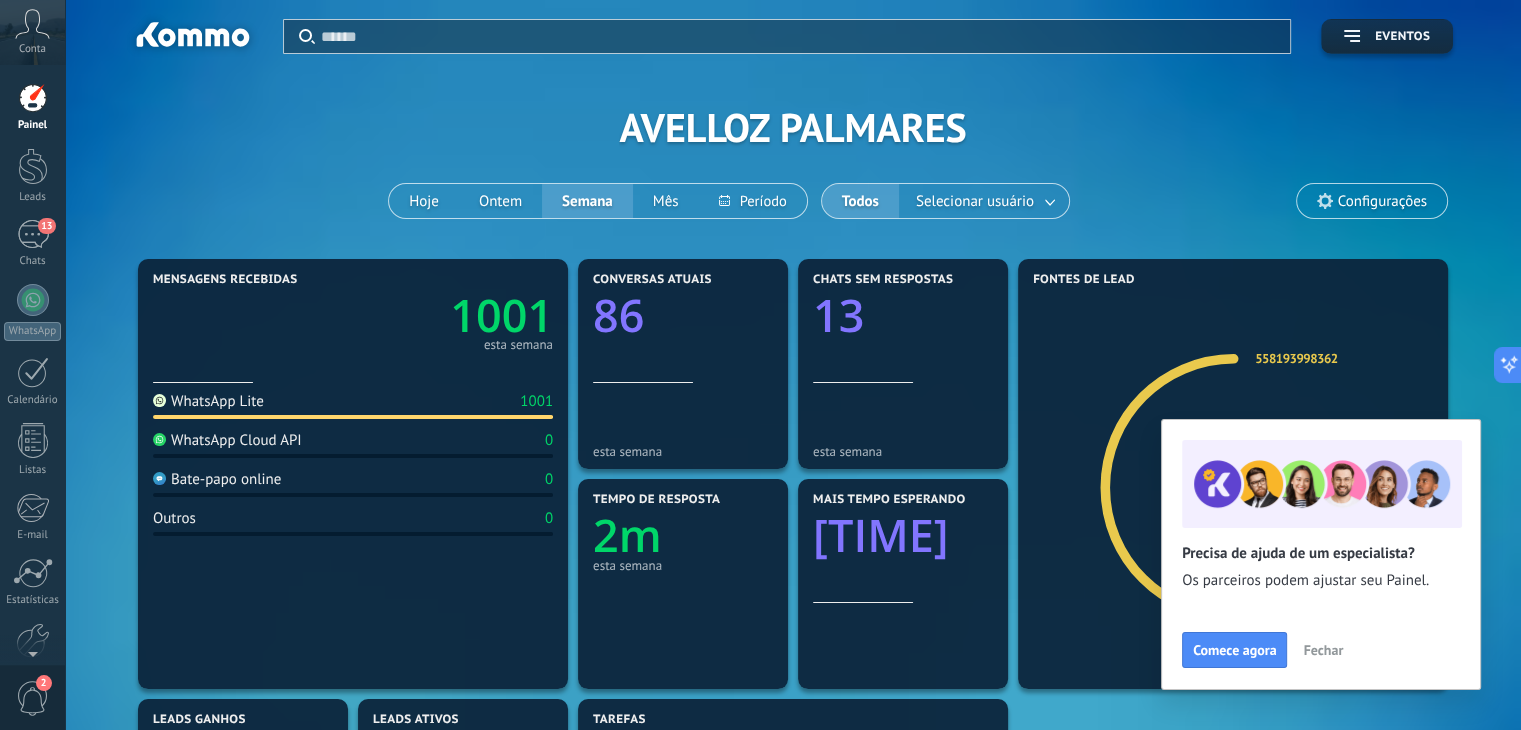 click on "Fechar" at bounding box center [1323, 650] 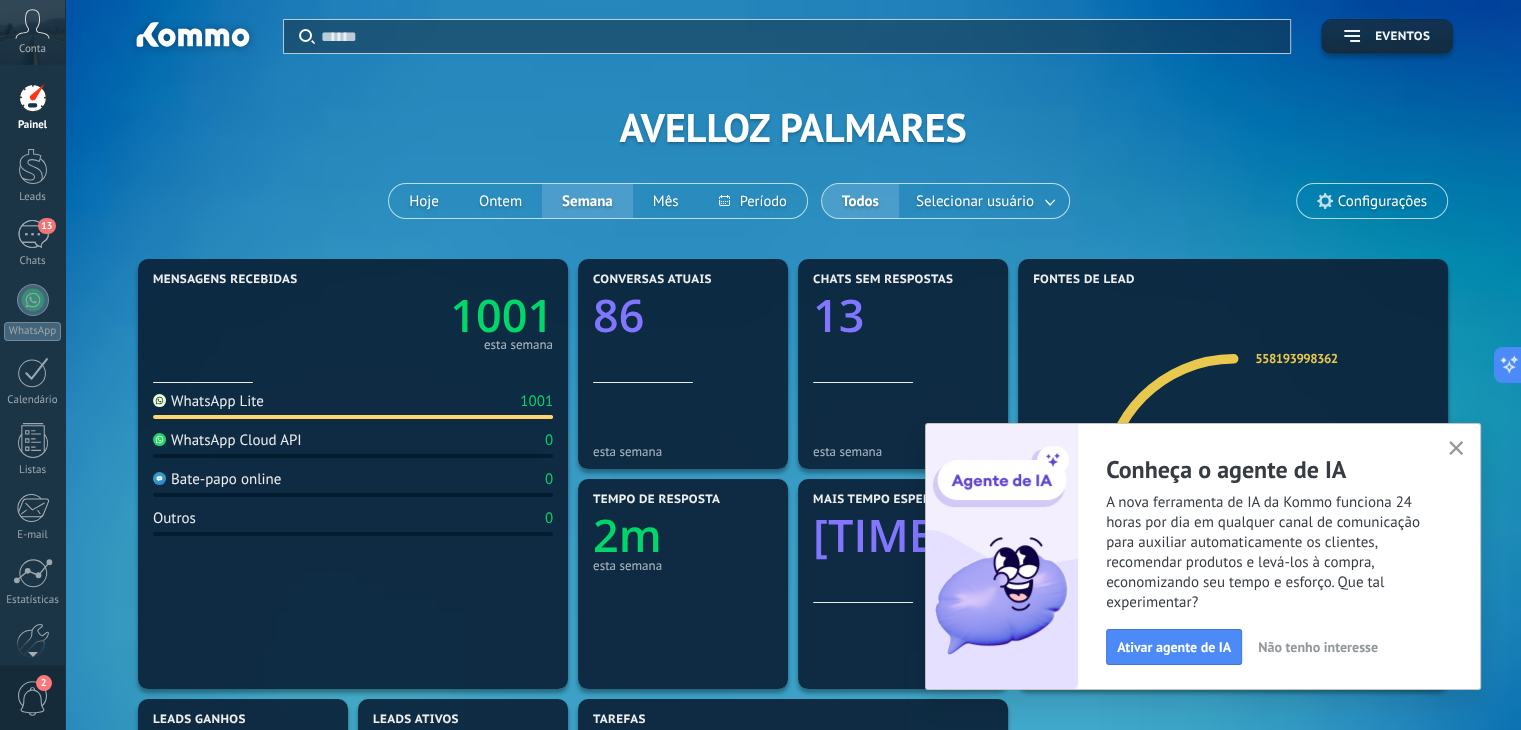 click on "Conheça o agente de IA A nova ferramenta de IA da Kommo funciona 24 horas por dia em qualquer canal de comunicação para auxiliar automaticamente os clientes, recomendar produtos e levá-los à compra, economizando seu tempo e esforço. Que tal experimentar? Ativar agente de IA Não tenho interesse" at bounding box center [1279, 556] 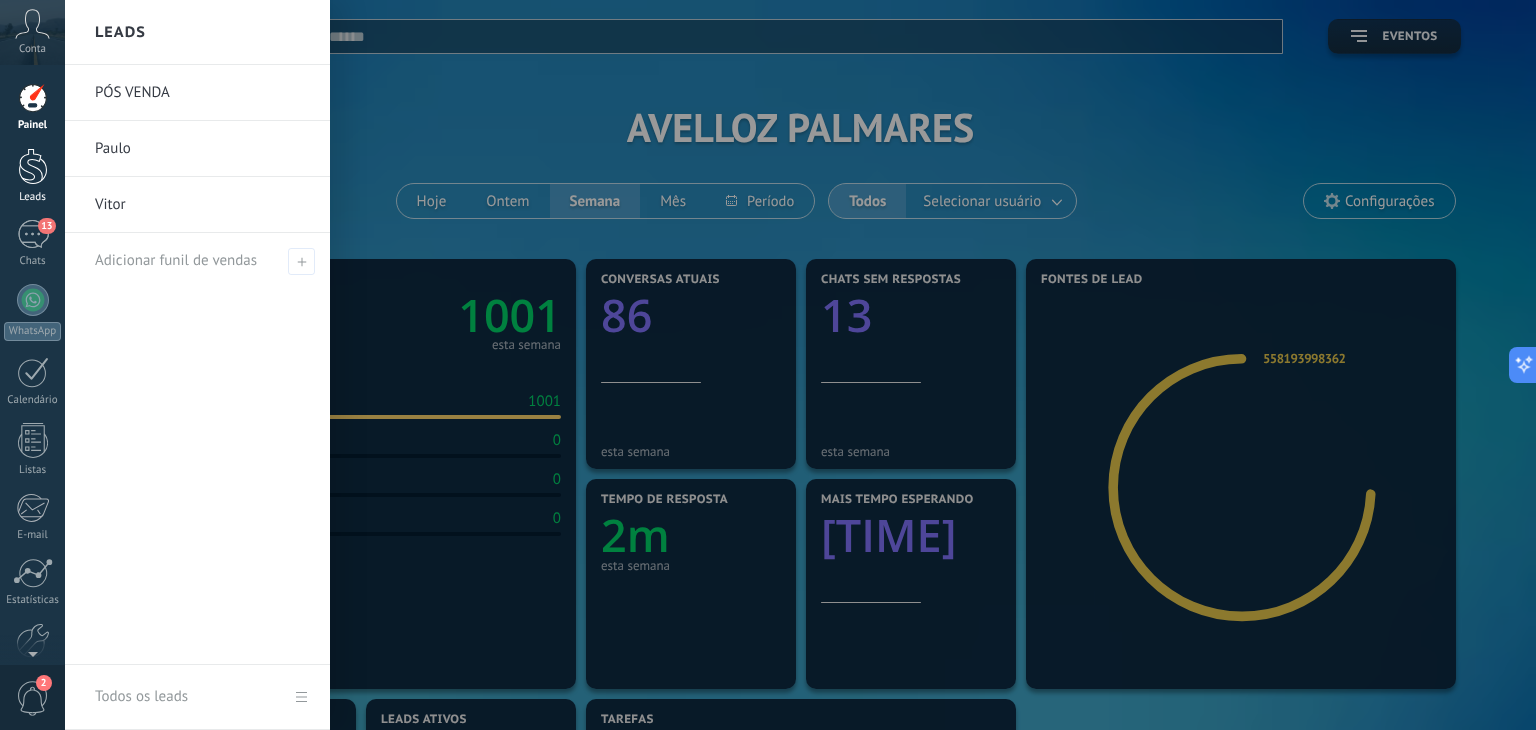 click at bounding box center (33, 166) 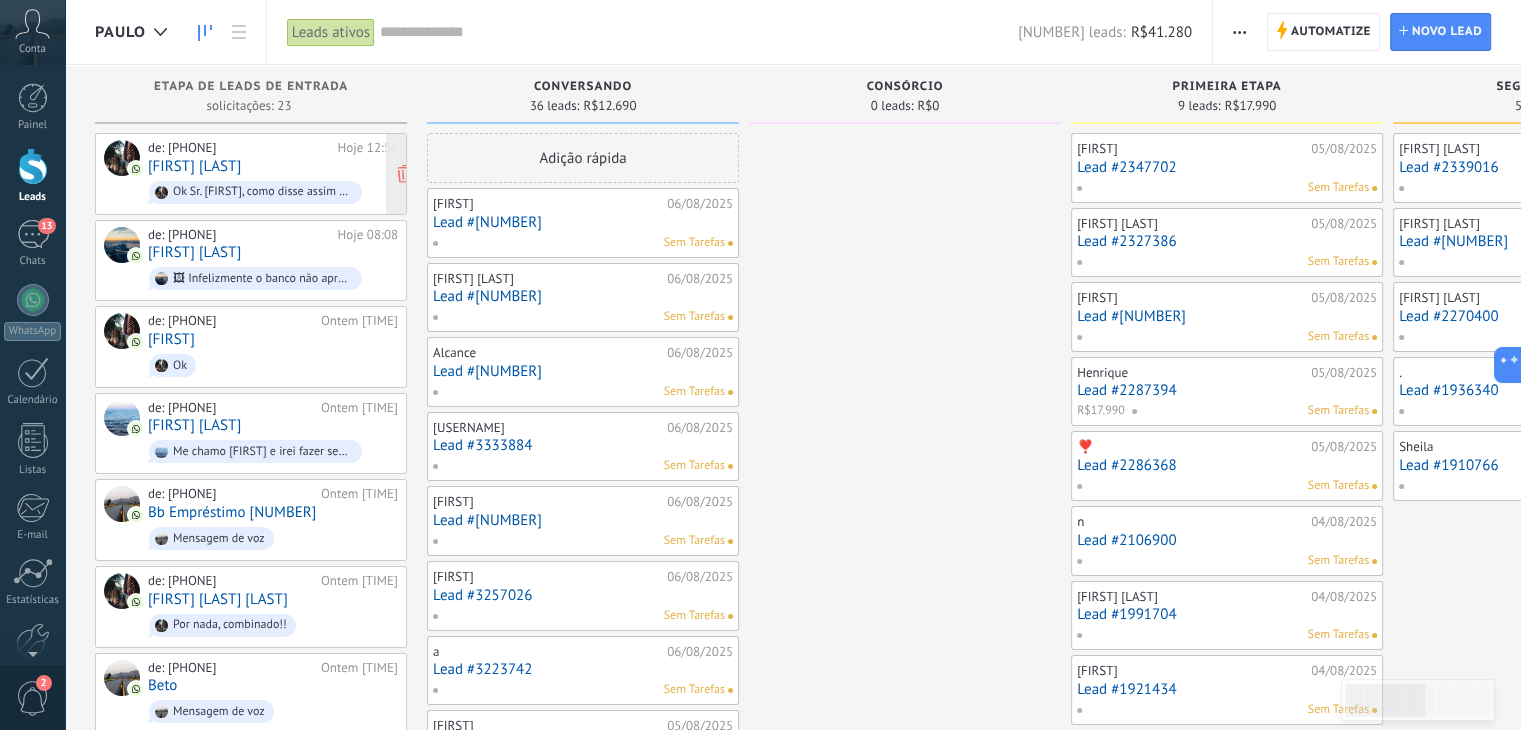 click on "de: [PHONE] [TIME] [FIRST] [LAST] Ok Sr. [FIRST], como disse assim que o setor enviar eu lhe mando aqui" at bounding box center [273, 174] 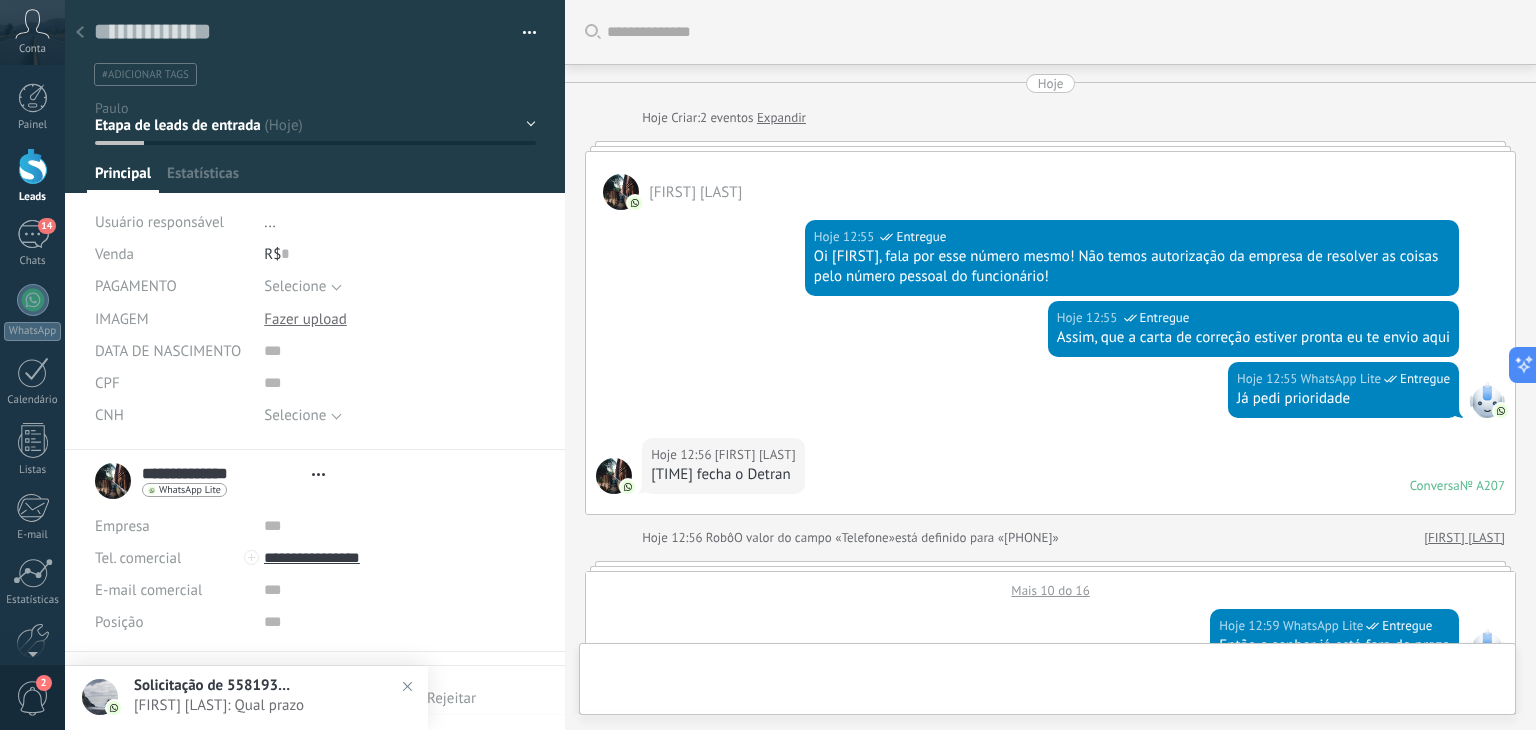scroll, scrollTop: 1032, scrollLeft: 0, axis: vertical 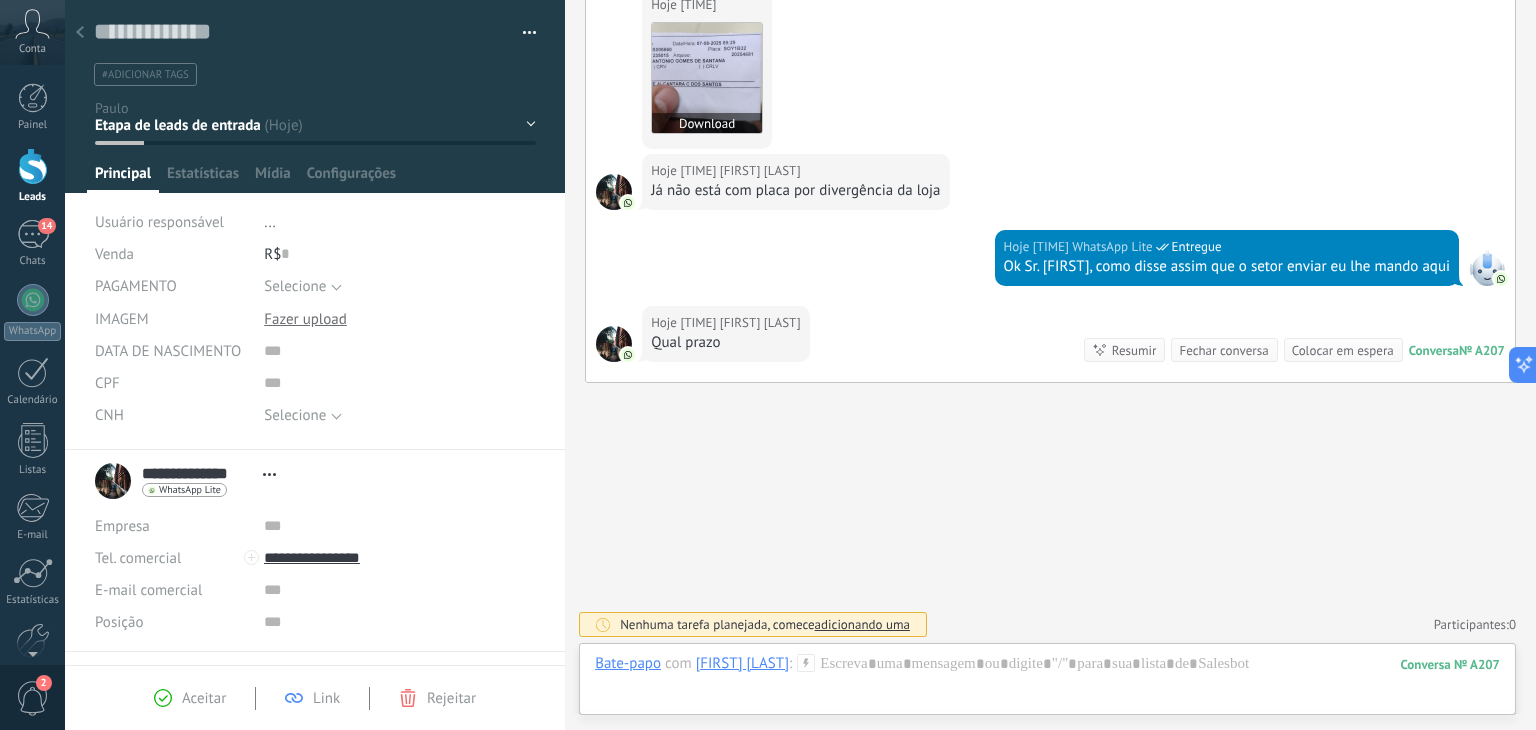 click at bounding box center [707, 78] 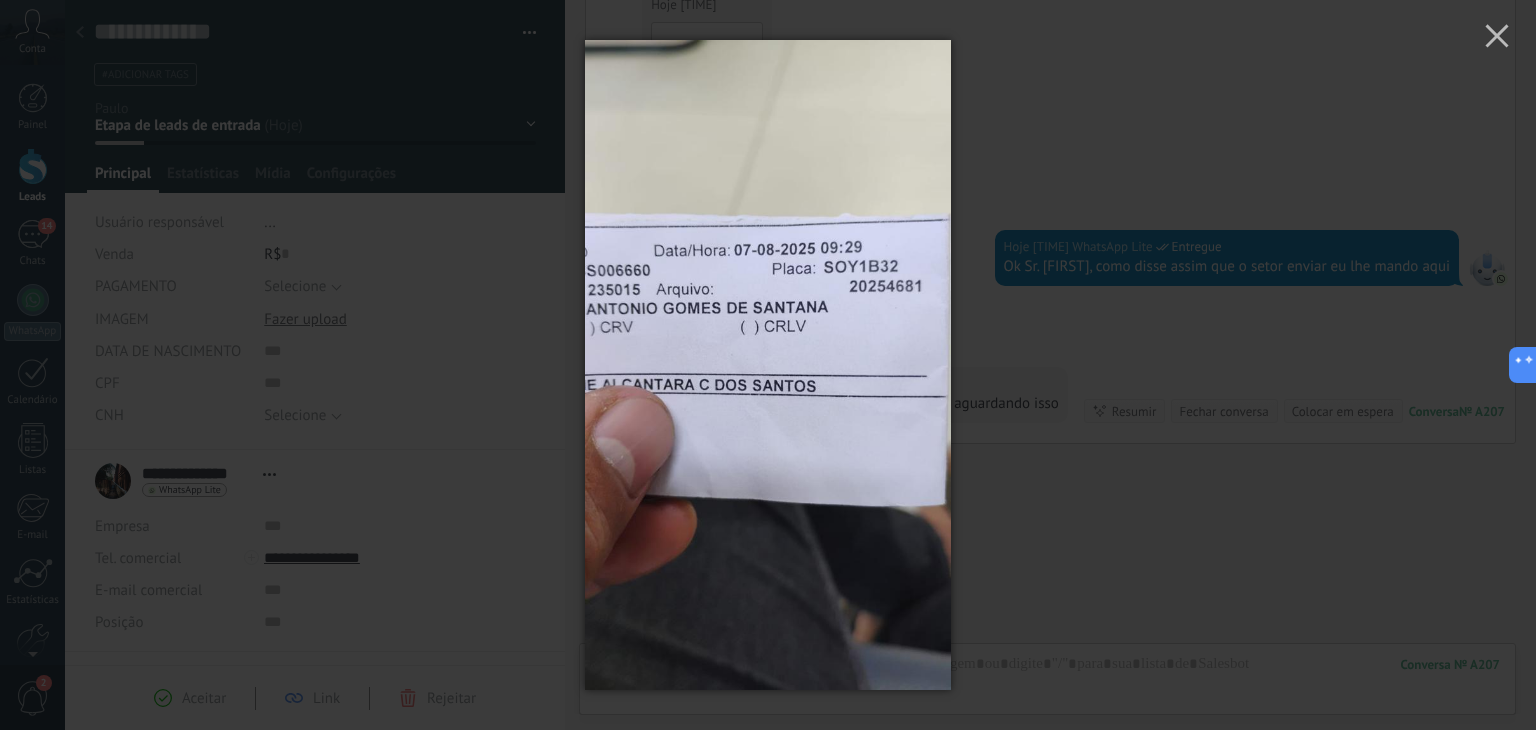 scroll, scrollTop: 1092, scrollLeft: 0, axis: vertical 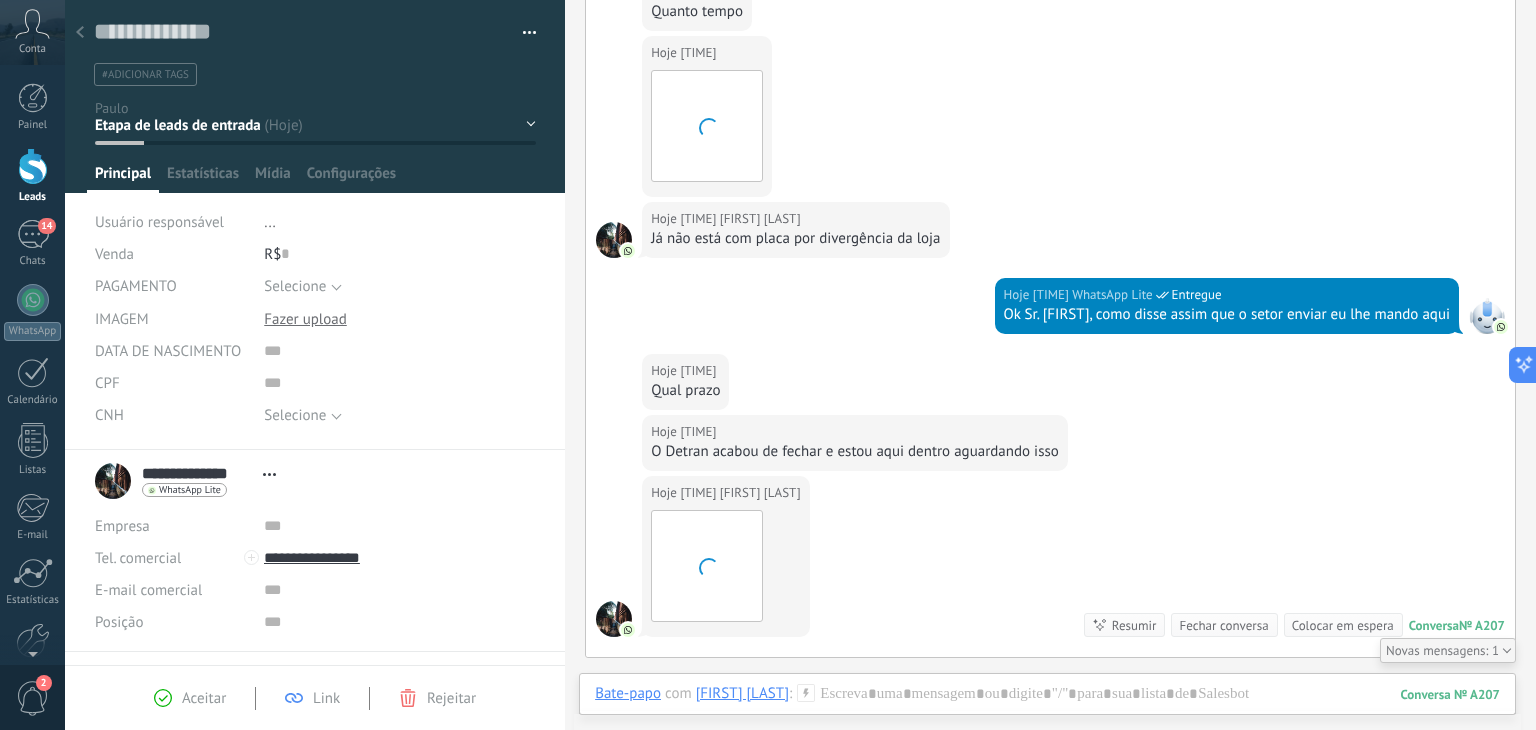 click on "Hoje [TIME] WhatsApp Lite Entregue Ok Sr. [FIRST], como disse assim que o setor enviar eu lhe mando aqui" at bounding box center (1050, 316) 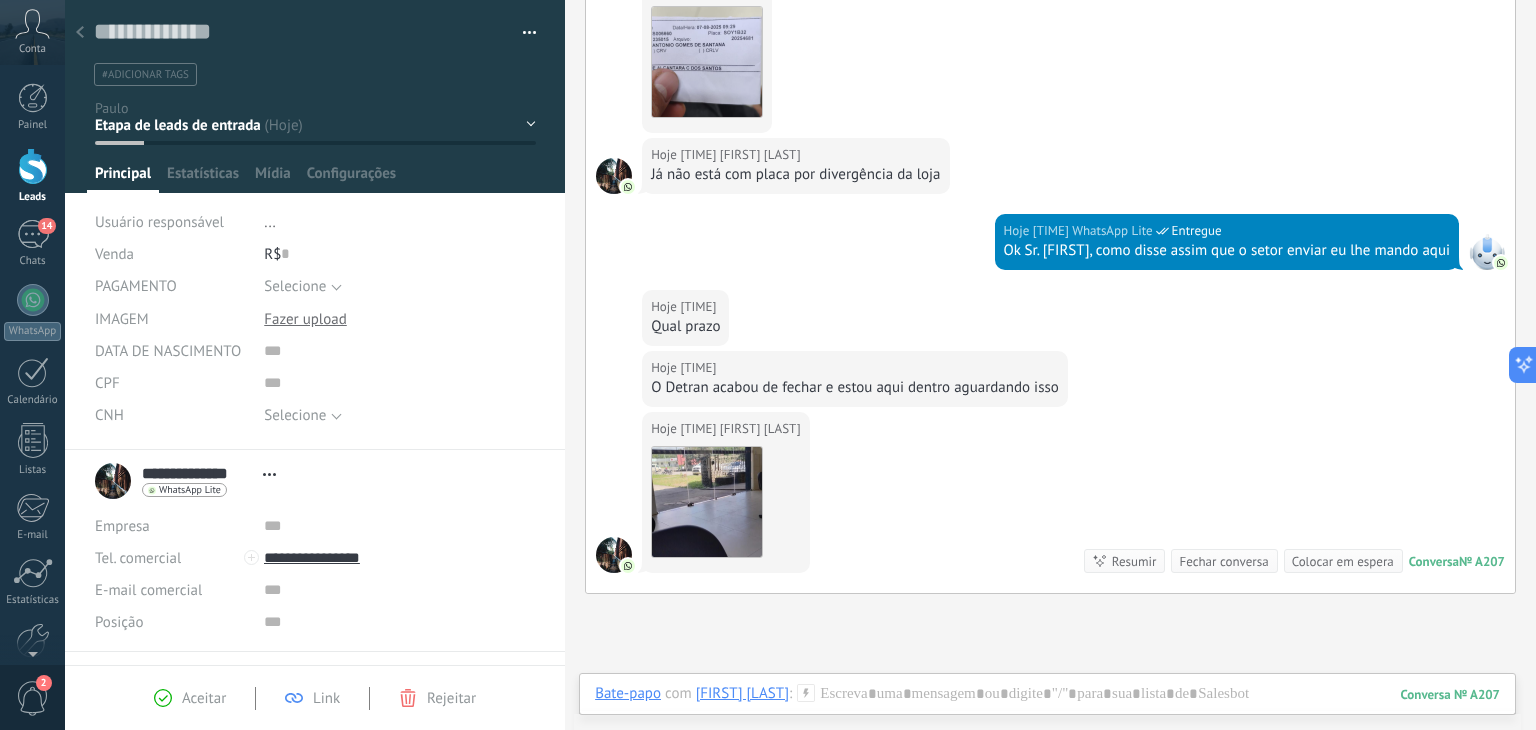 scroll, scrollTop: 1110, scrollLeft: 0, axis: vertical 